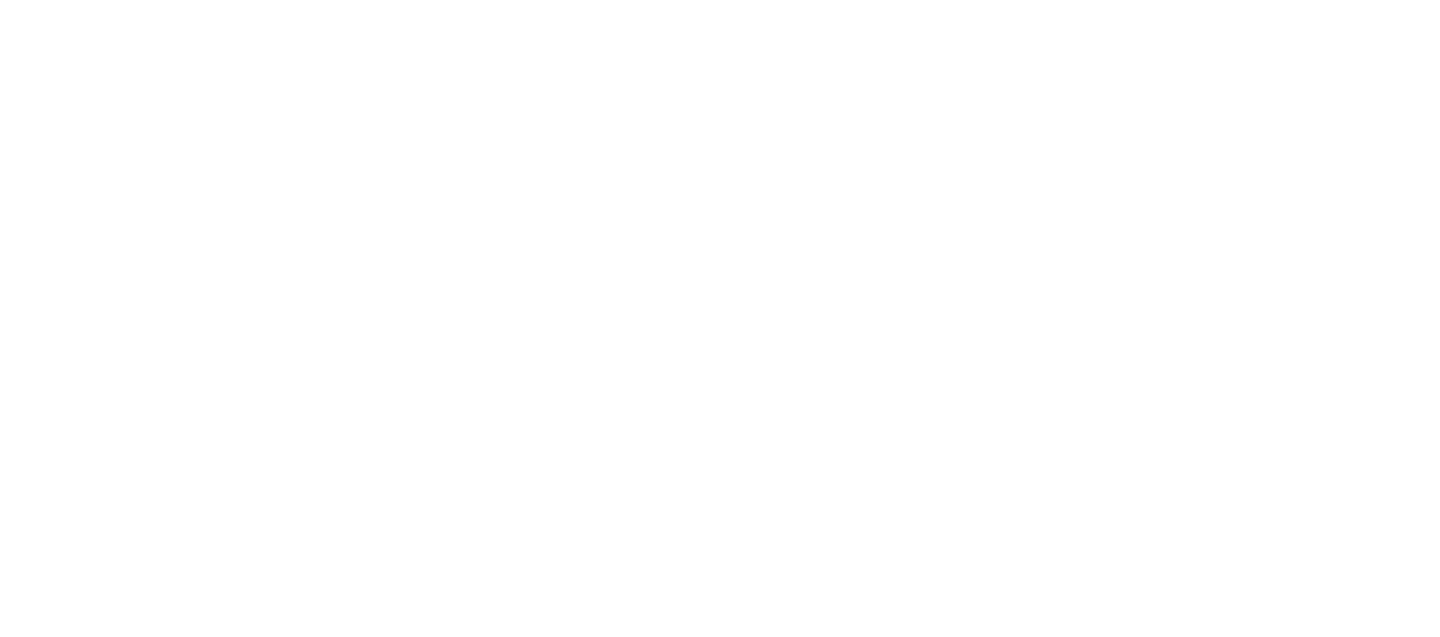scroll, scrollTop: 0, scrollLeft: 0, axis: both 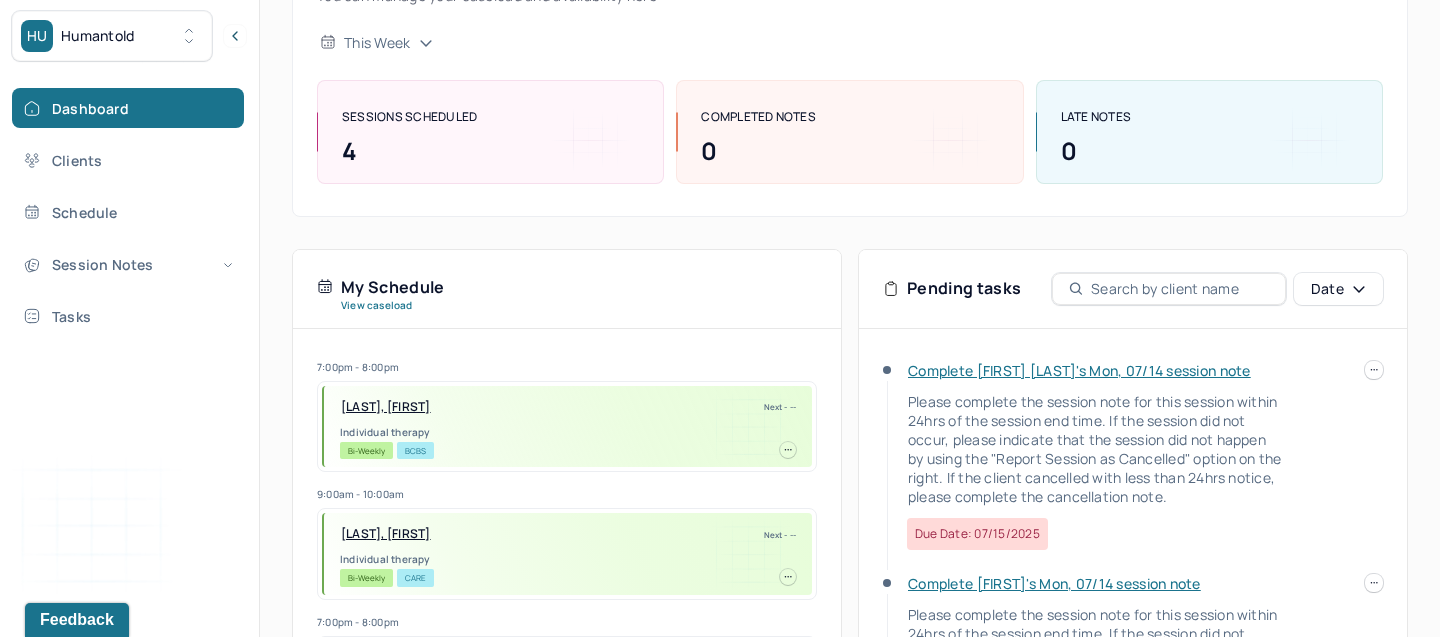 click on "Complete [FIRST] [LAST]'s Mon, 07/14 session note" at bounding box center [1079, 370] 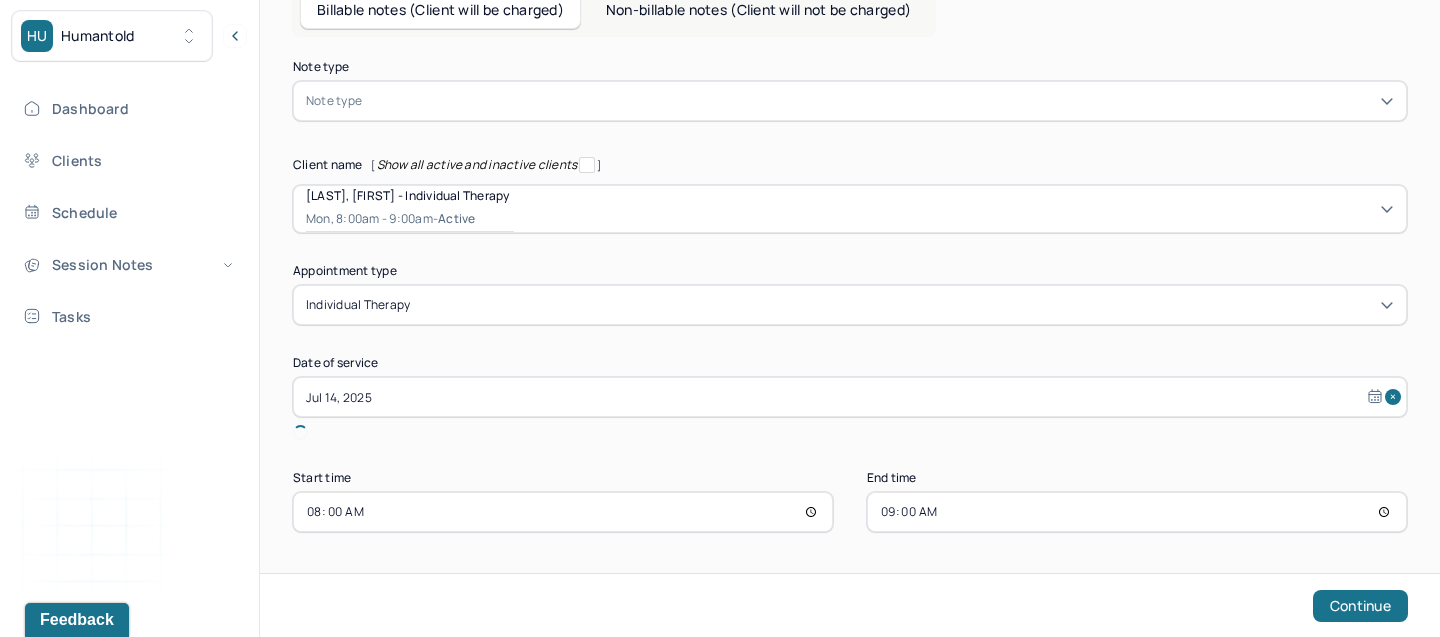 scroll, scrollTop: 90, scrollLeft: 0, axis: vertical 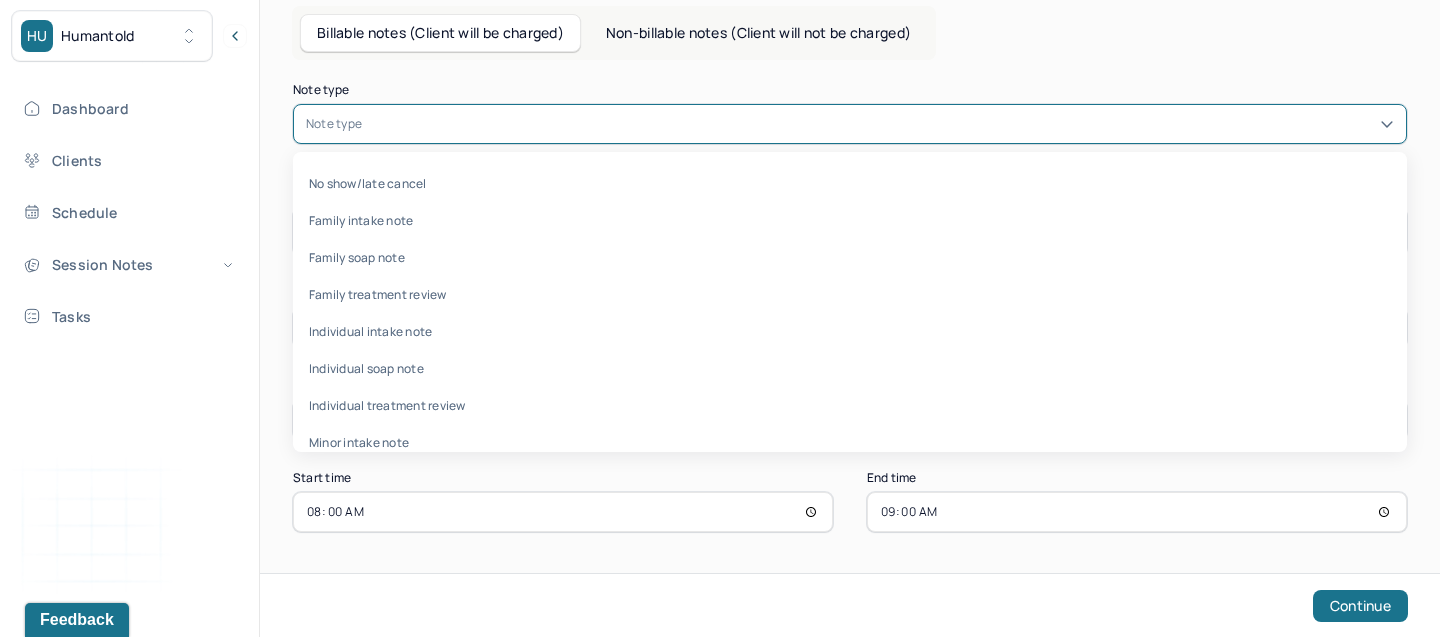 click at bounding box center [880, 124] 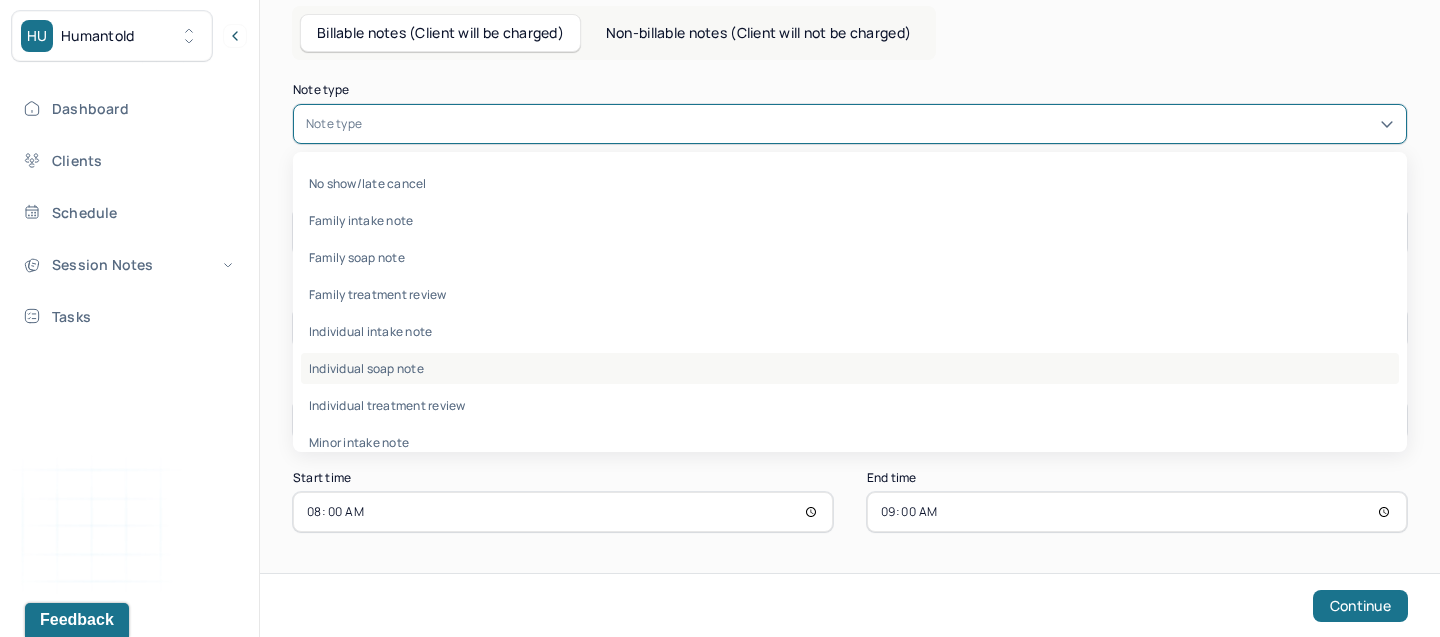 click on "Individual soap note" at bounding box center [850, 368] 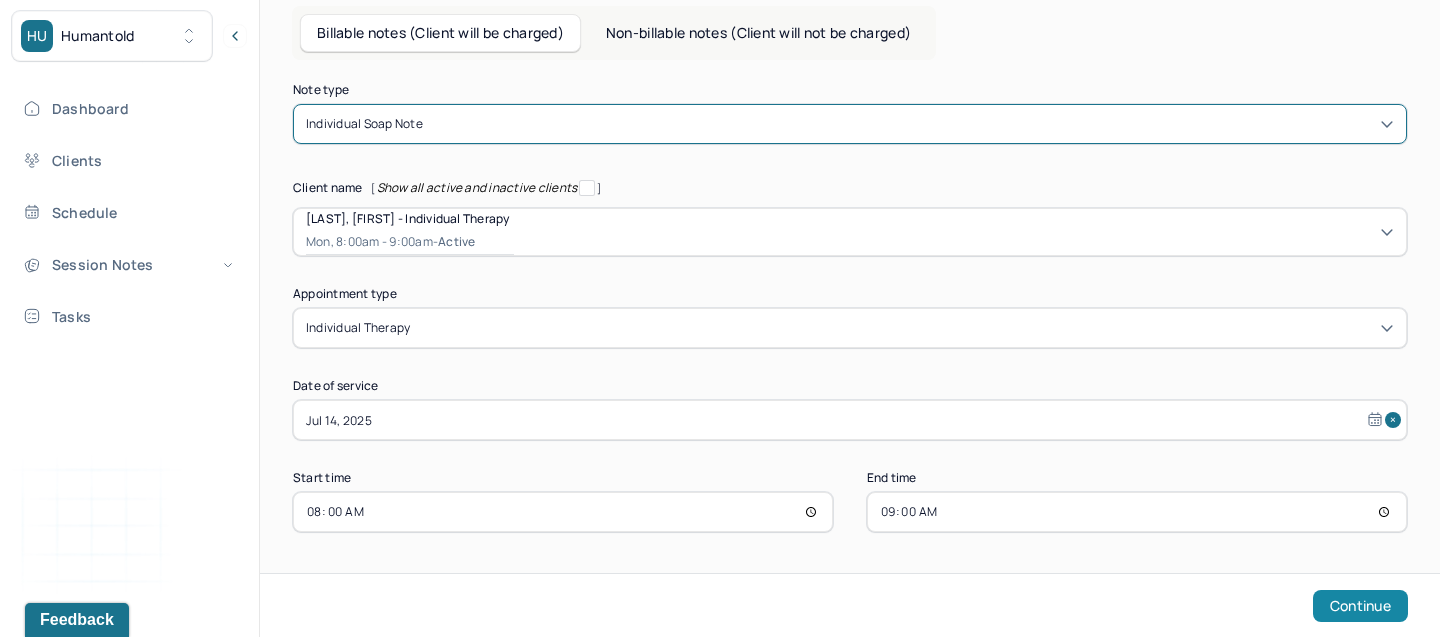 click on "Continue" at bounding box center [1360, 606] 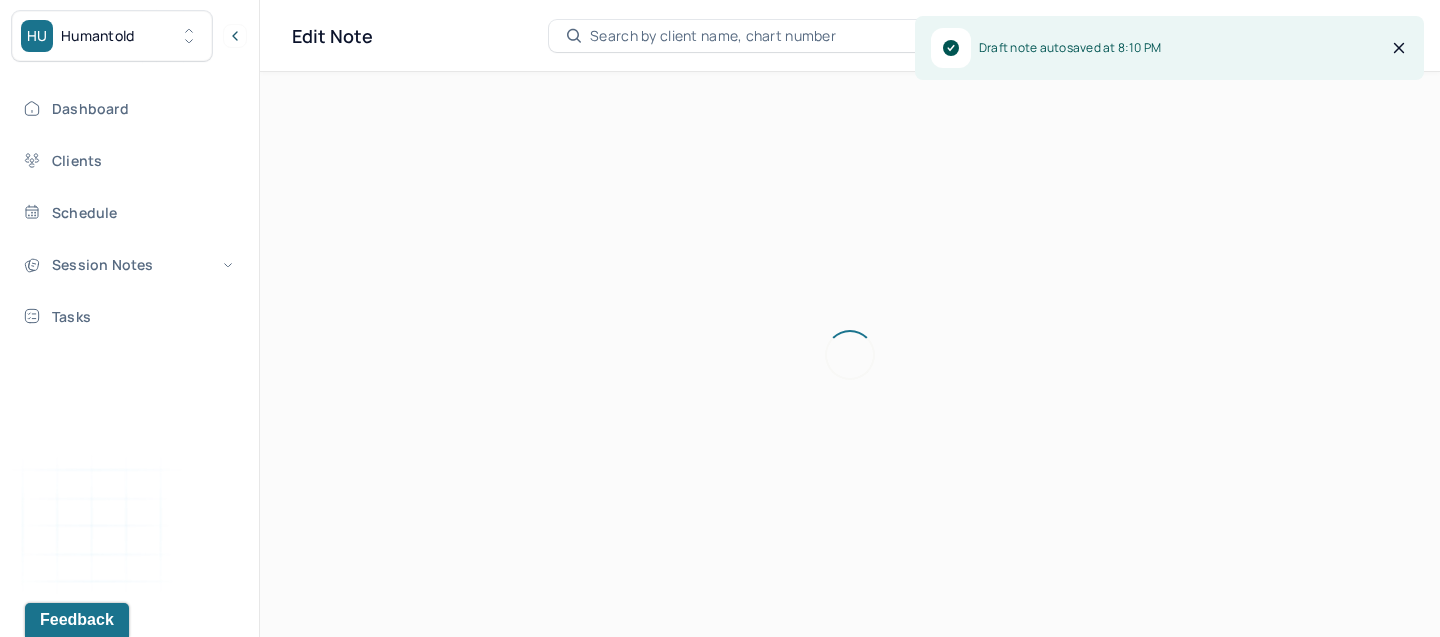 scroll, scrollTop: 0, scrollLeft: 0, axis: both 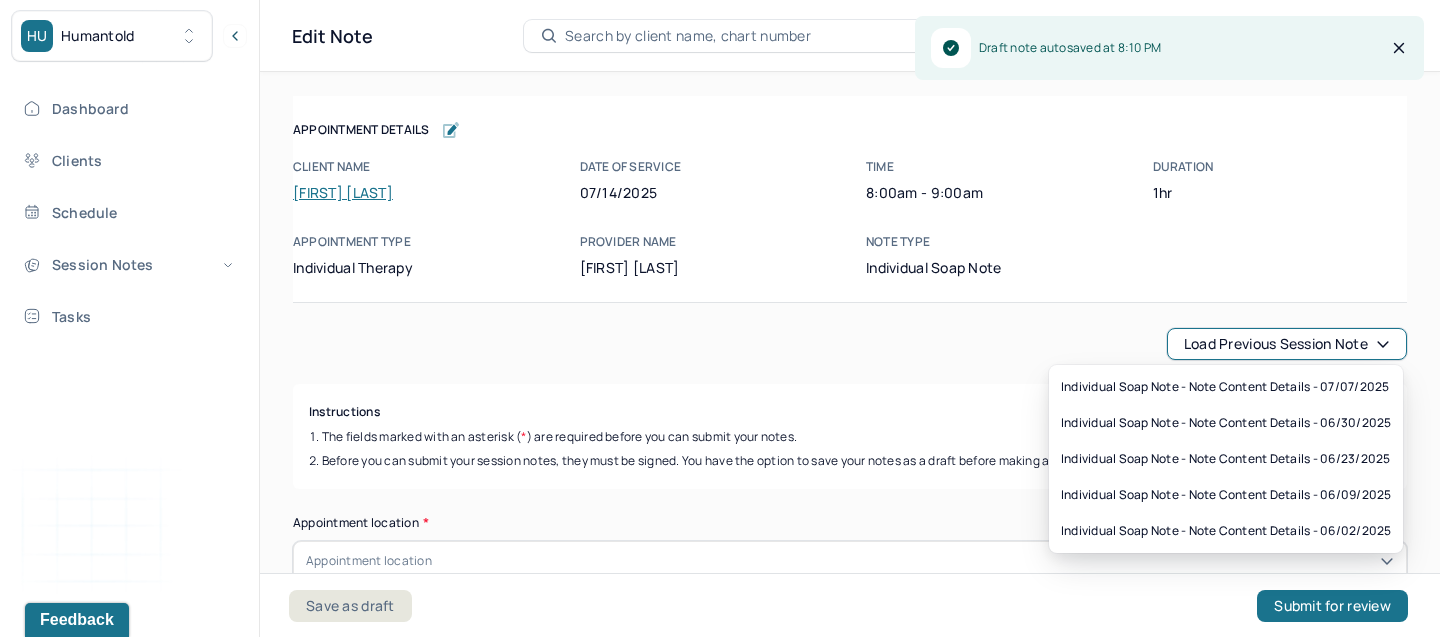 click on "Load previous session note" at bounding box center (1287, 344) 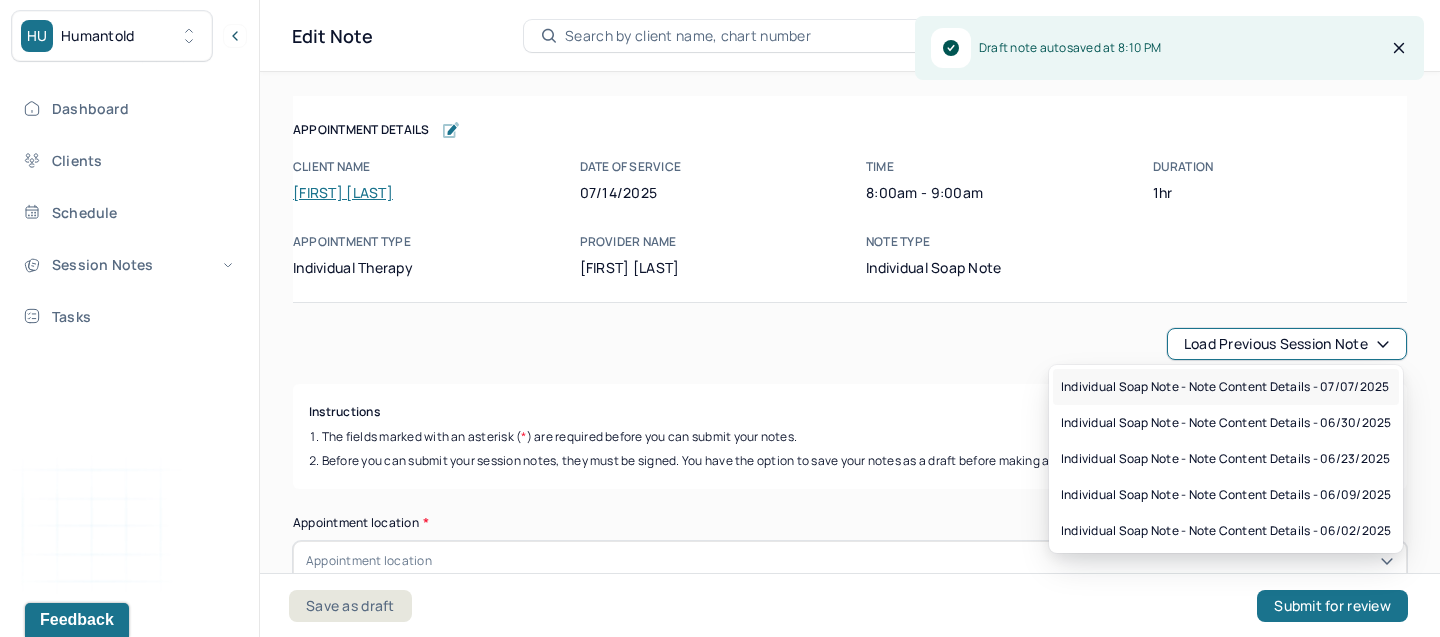 click on "Individual soap note   - Note content Details -   07/07/2025" at bounding box center [1226, 387] 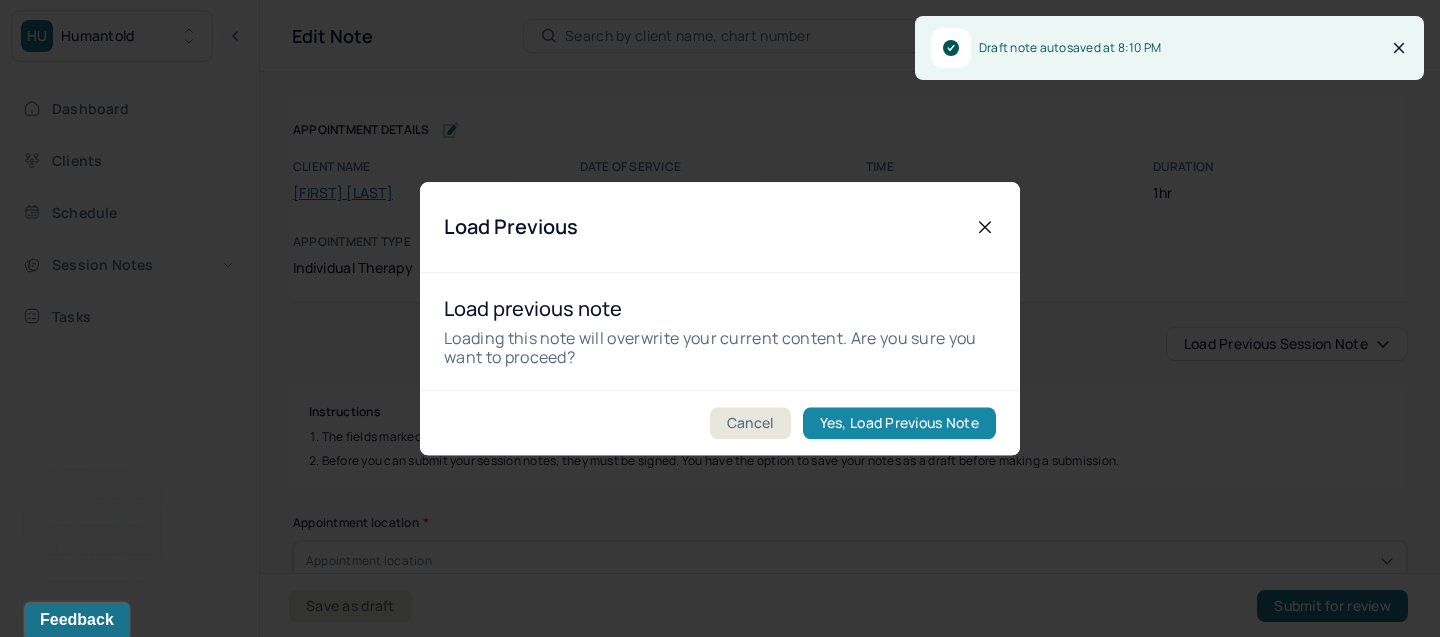 click on "Yes, Load Previous Note" at bounding box center [899, 423] 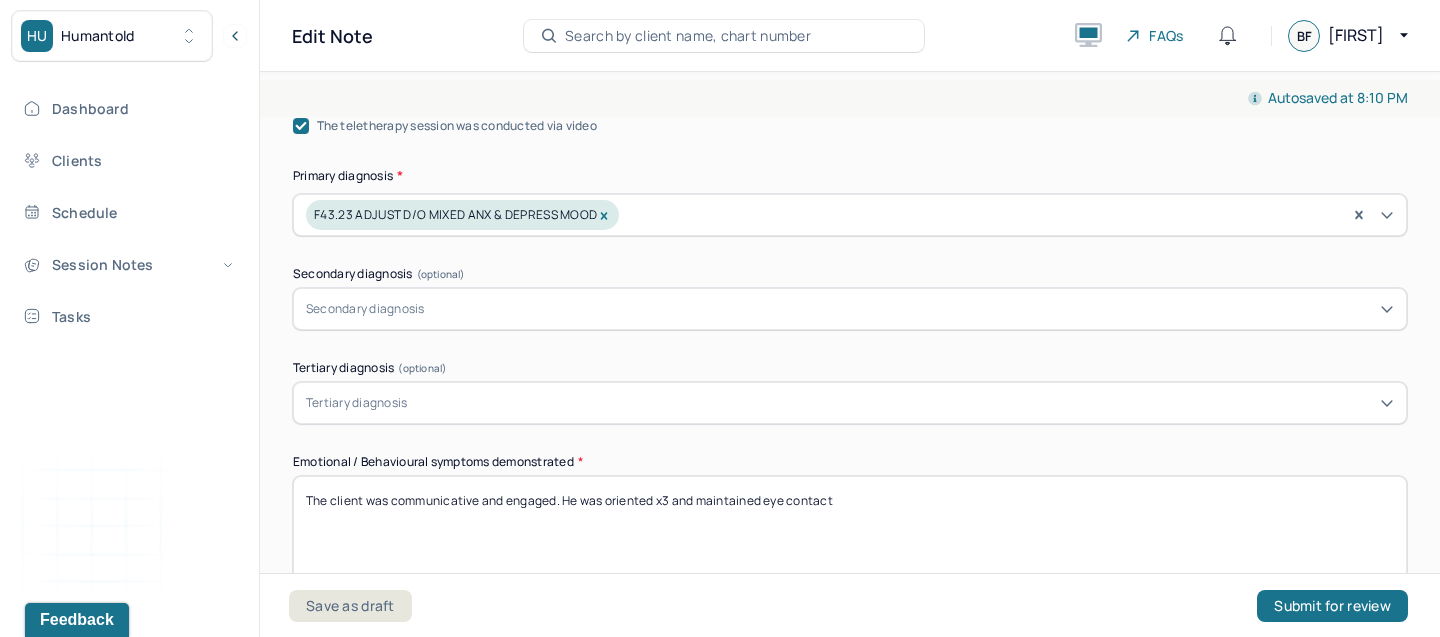 scroll, scrollTop: 746, scrollLeft: 0, axis: vertical 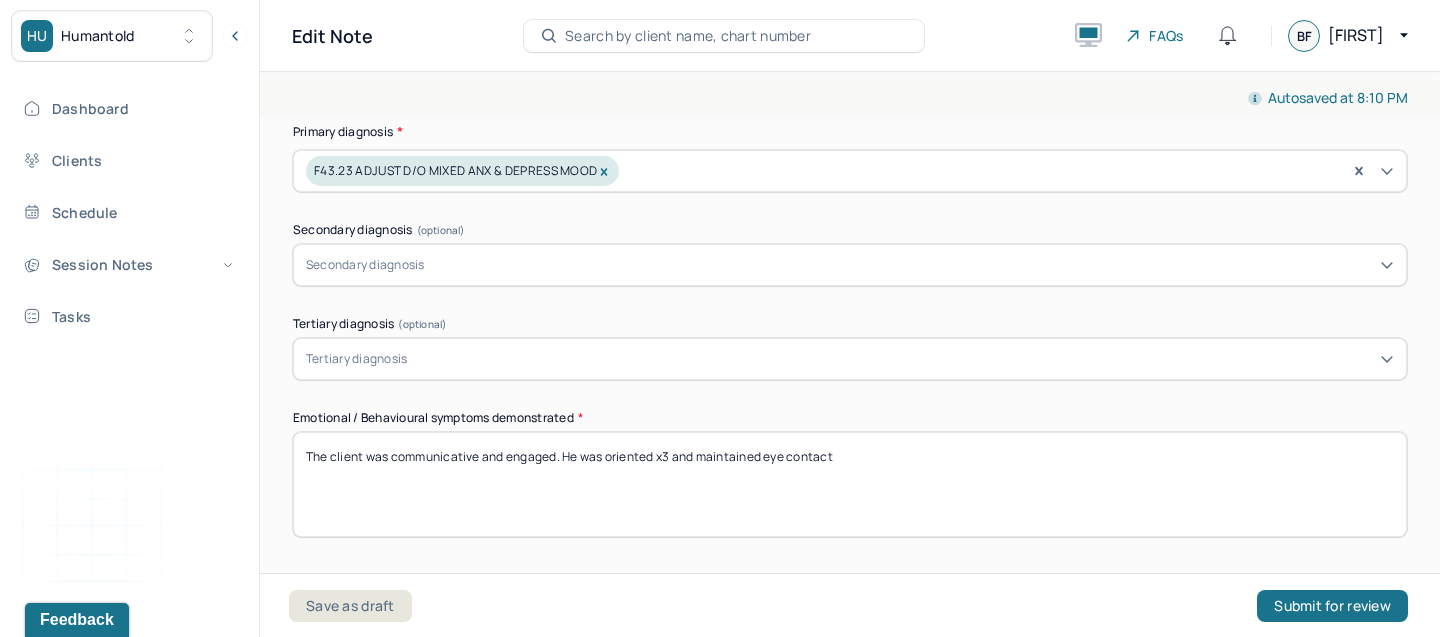 click on "The client was communicative and engaged. He was oriented x3 and maintained eye contact" at bounding box center [850, 484] 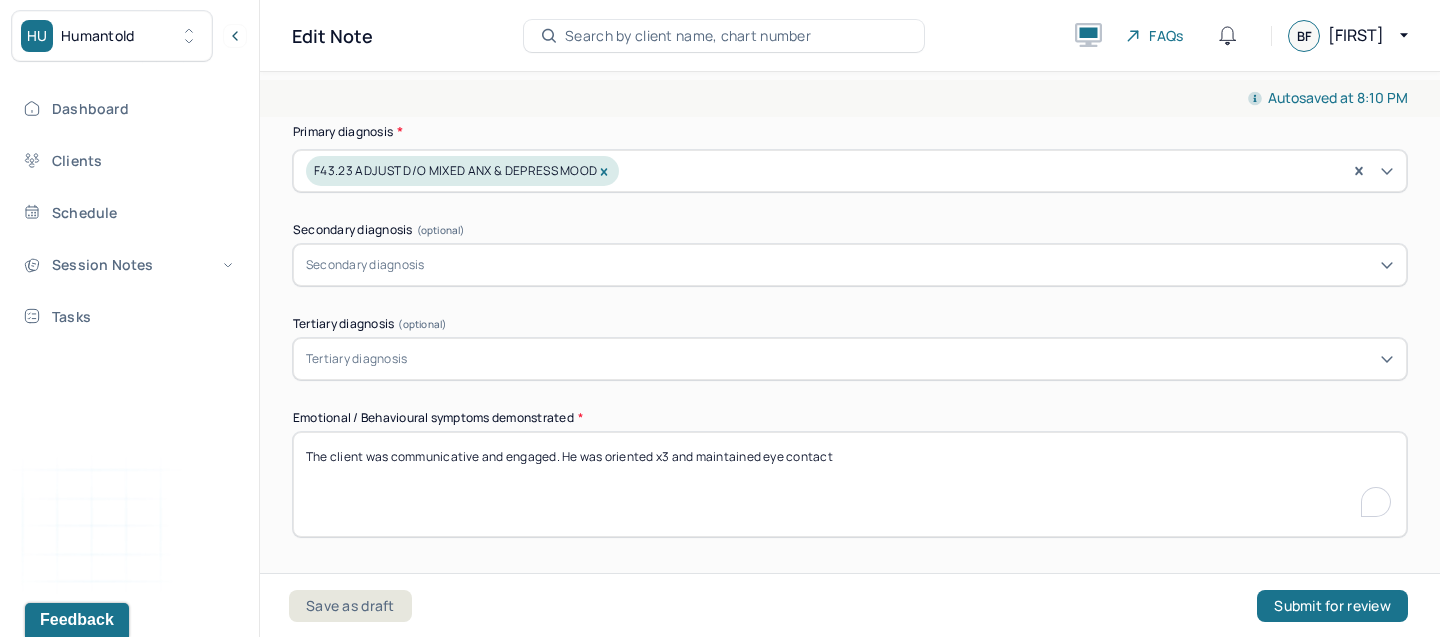 click on "The client was communicative and engaged. He was oriented x3 and maintained eye contact" at bounding box center (850, 484) 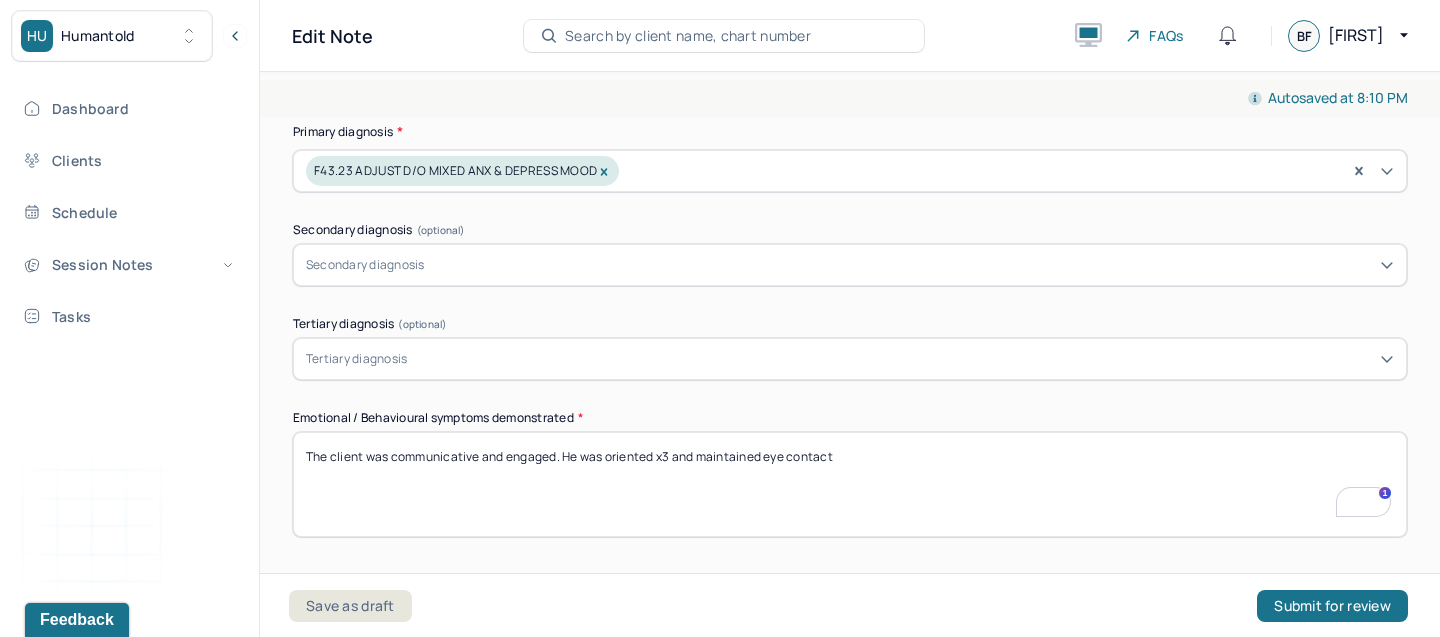 scroll, scrollTop: 746, scrollLeft: 0, axis: vertical 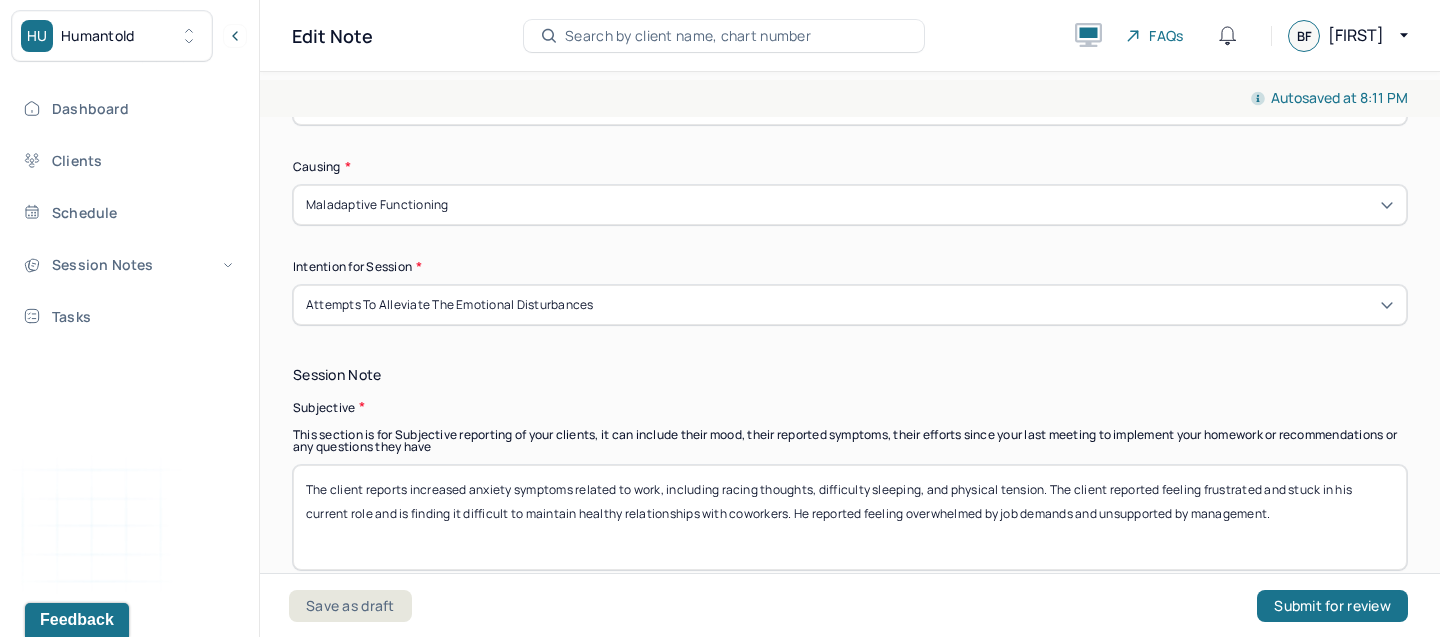 type on "Talkative and pleasant. Overall good mood" 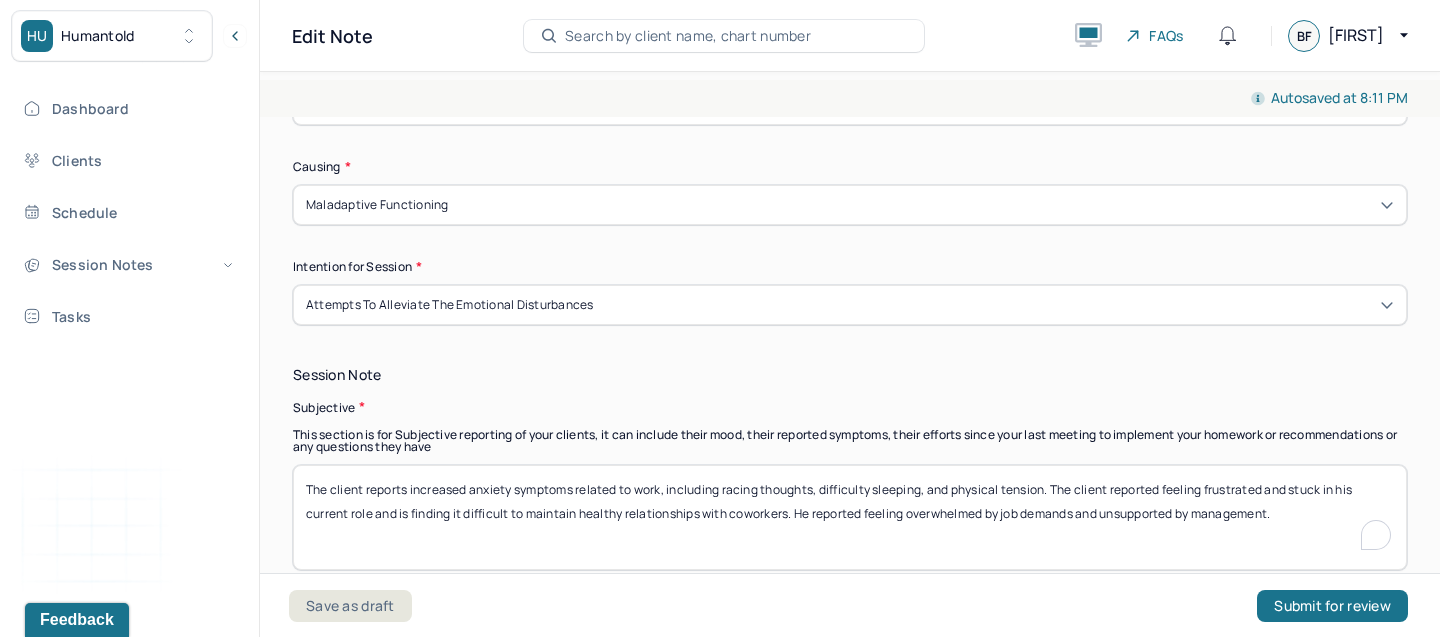 click on "The client reports increased anxiety symptoms related to work, including racing thoughts, difficulty sleeping, and physical tension. The client reported feeling frustrated and stuck in his current role and is finding it difficult to maintain healthy relationships with coworkers. He reported feeling overwhelmed by job demands and unsupported by management." at bounding box center [850, 517] 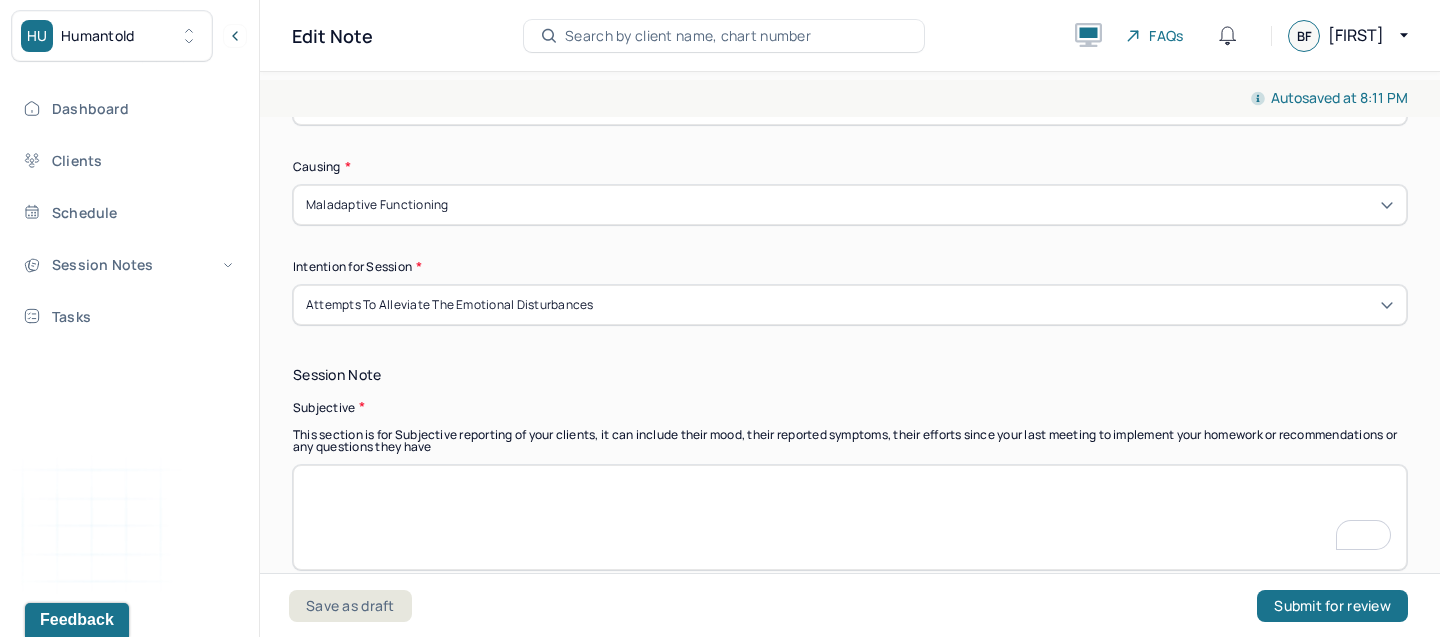 scroll, scrollTop: 1158, scrollLeft: 0, axis: vertical 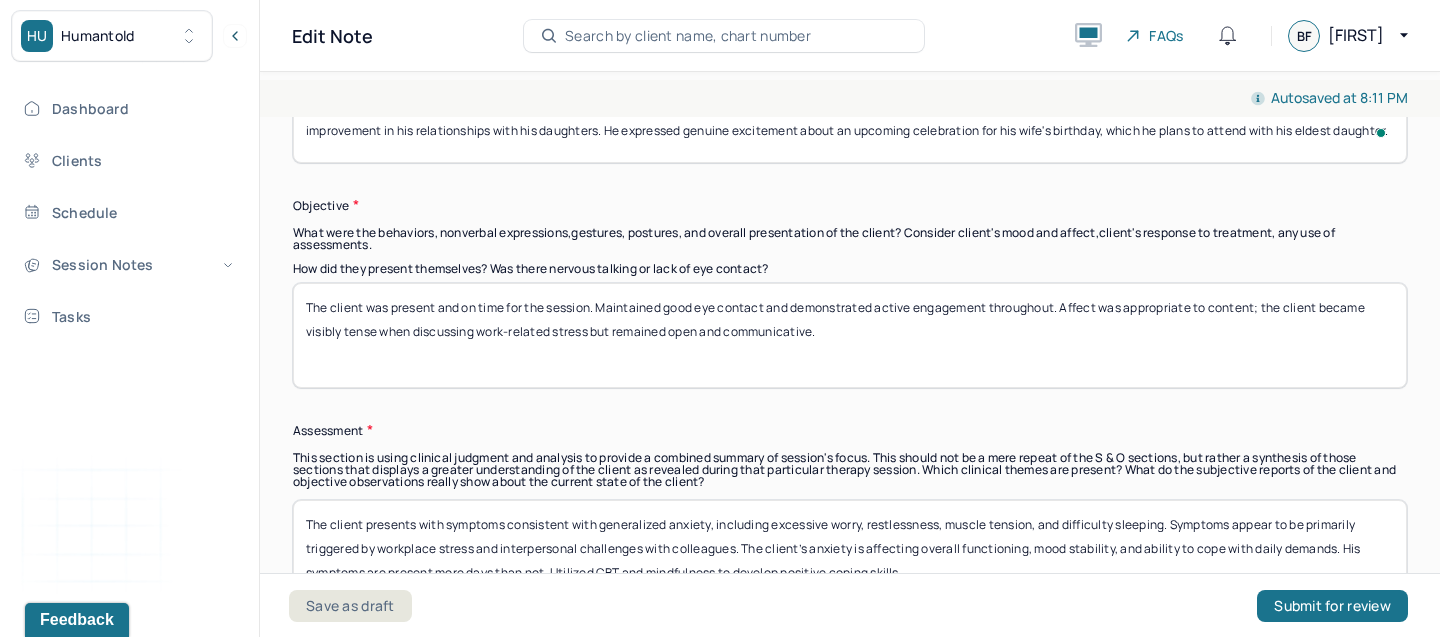 type on "The client reported ongoing frustrations related to work, including feeling unmotivated and experiencing difficulty concentrating. He expressed disappointment in himself for not being as physically active as he would like and acknowledged being self-critical about this. Despite these challenges, the client shared positive developments in his personal life, noting significant improvement in his relationships with his daughters. He expressed genuine excitement about an upcoming celebration for his wife's birthday, which he plans to attend with his eldest daughter." 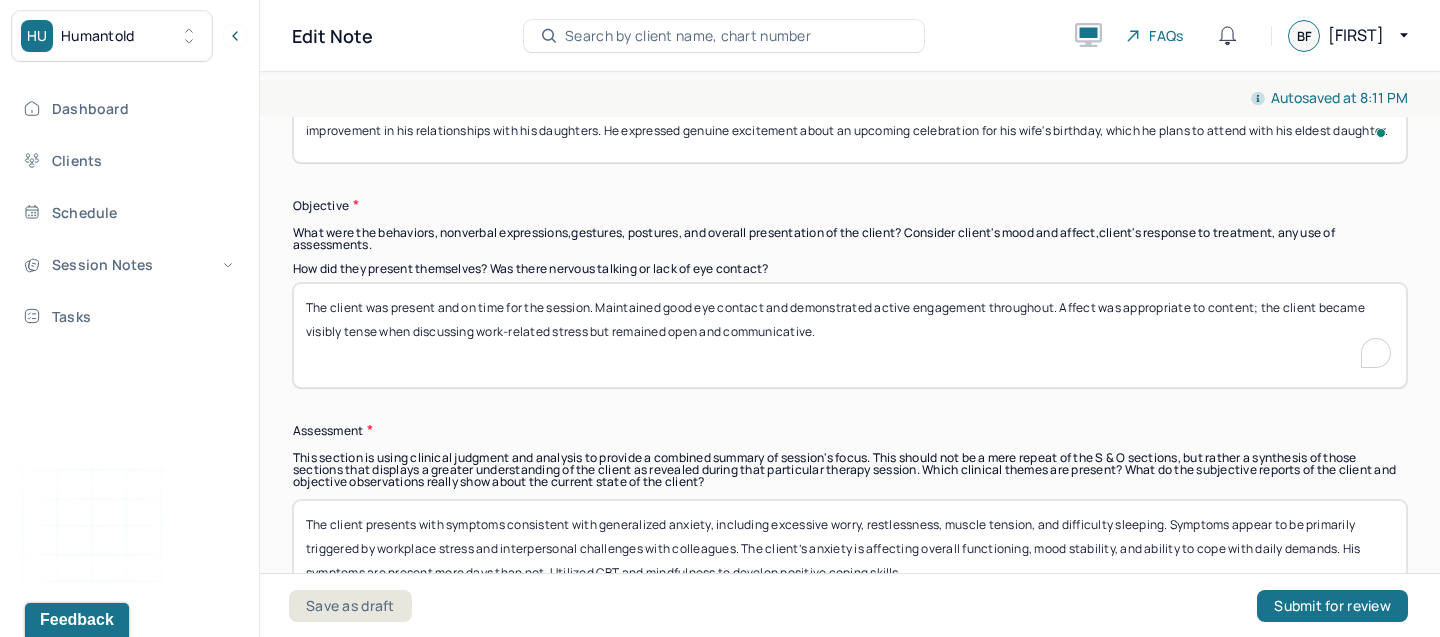 click on "The client was present and on time for the session. Maintained good eye contact and demonstrated active engagement throughout. Affect was appropriate to content; the client became visibly tense when discussing work-related stress but remained open and communicative." at bounding box center (850, 335) 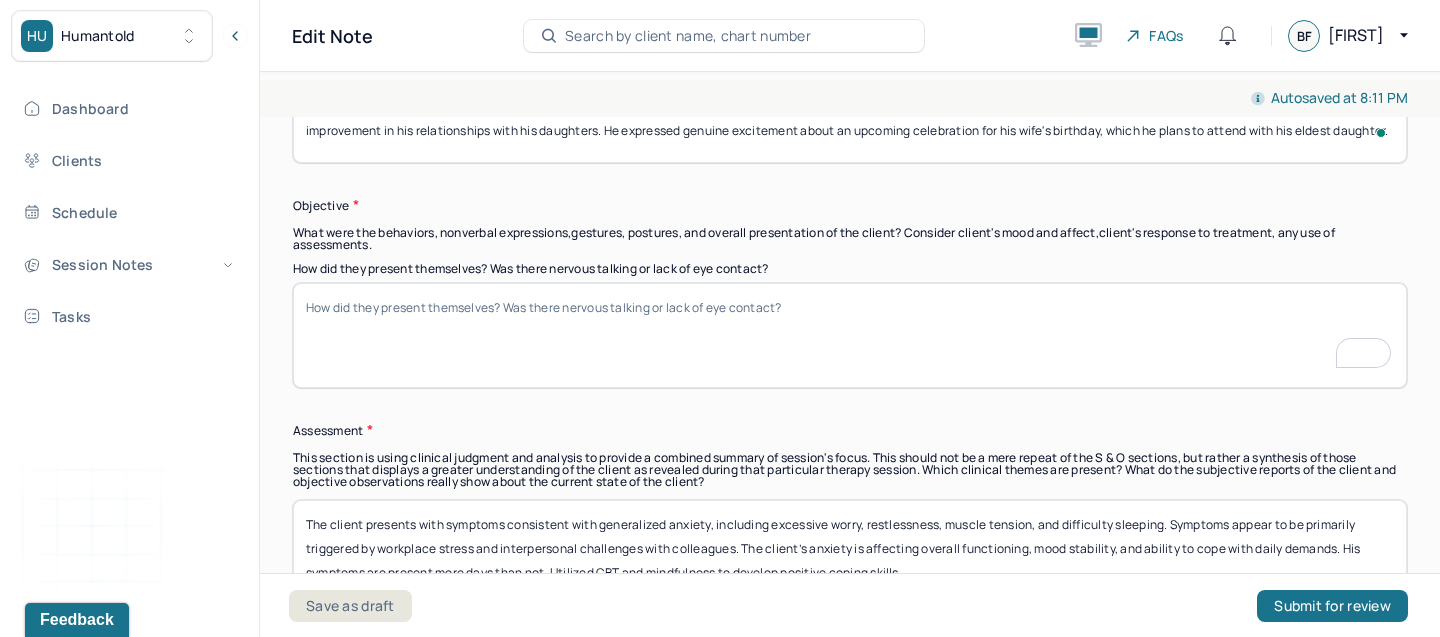 paste on "The client appeared alert and engaged throughout the session. Affect was congruent with mood; while discussing work frustrations, he appeared somewhat subdued, but his demeanor became noticeably more positive when discussing his family. He was able to reflect insightfully on his challenges and articulate specific areas of concern and progress." 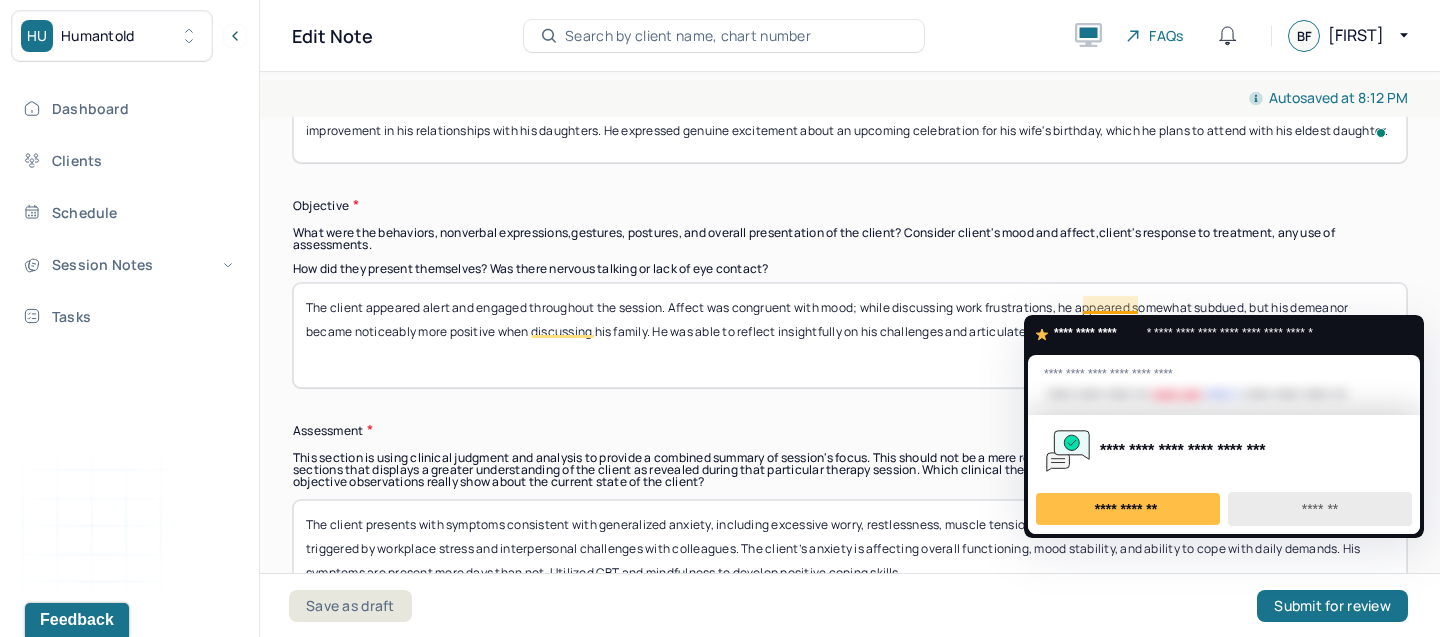 click on "*******" at bounding box center (1320, 509) 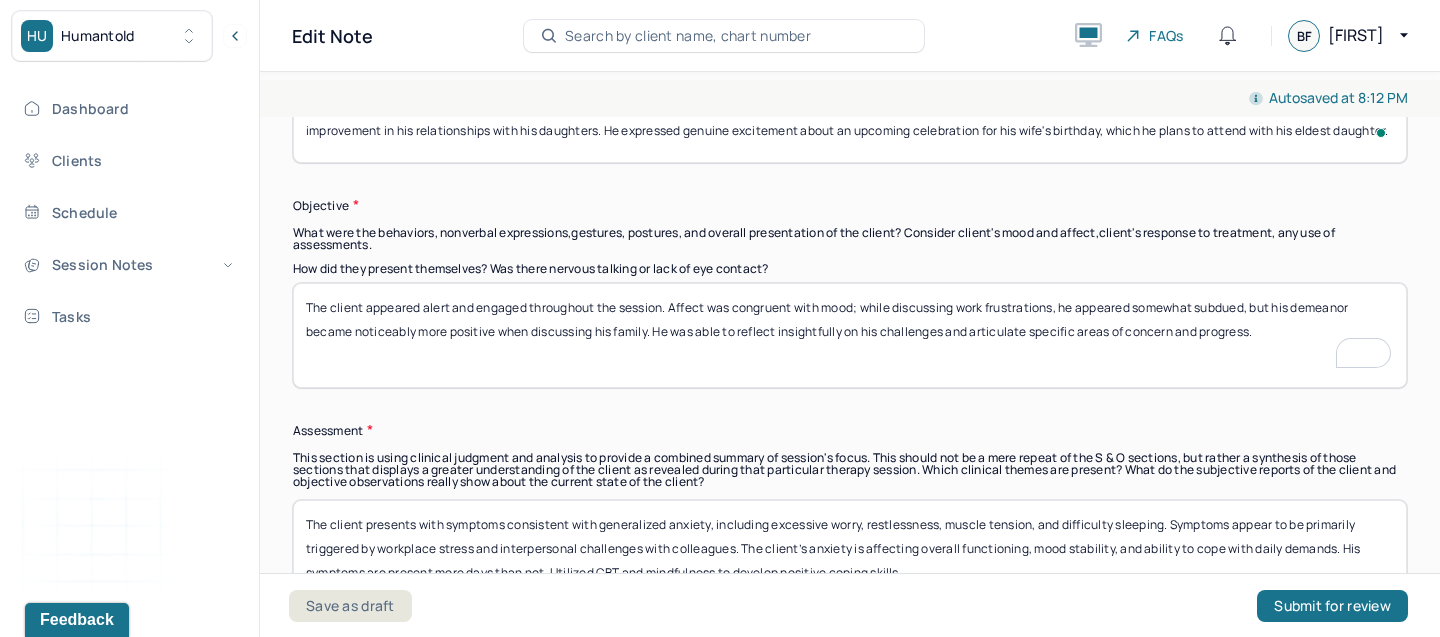 click on "The client appeared alert and engaged throughout the session. Affect was congruent with mood; while discussing work frustrations, he appeared somewhat subdued, but his demeanor became noticeably more positive when discussing his family. He was able to reflect insightfully on his challenges and articulate specific areas of concern and progress." at bounding box center [850, 335] 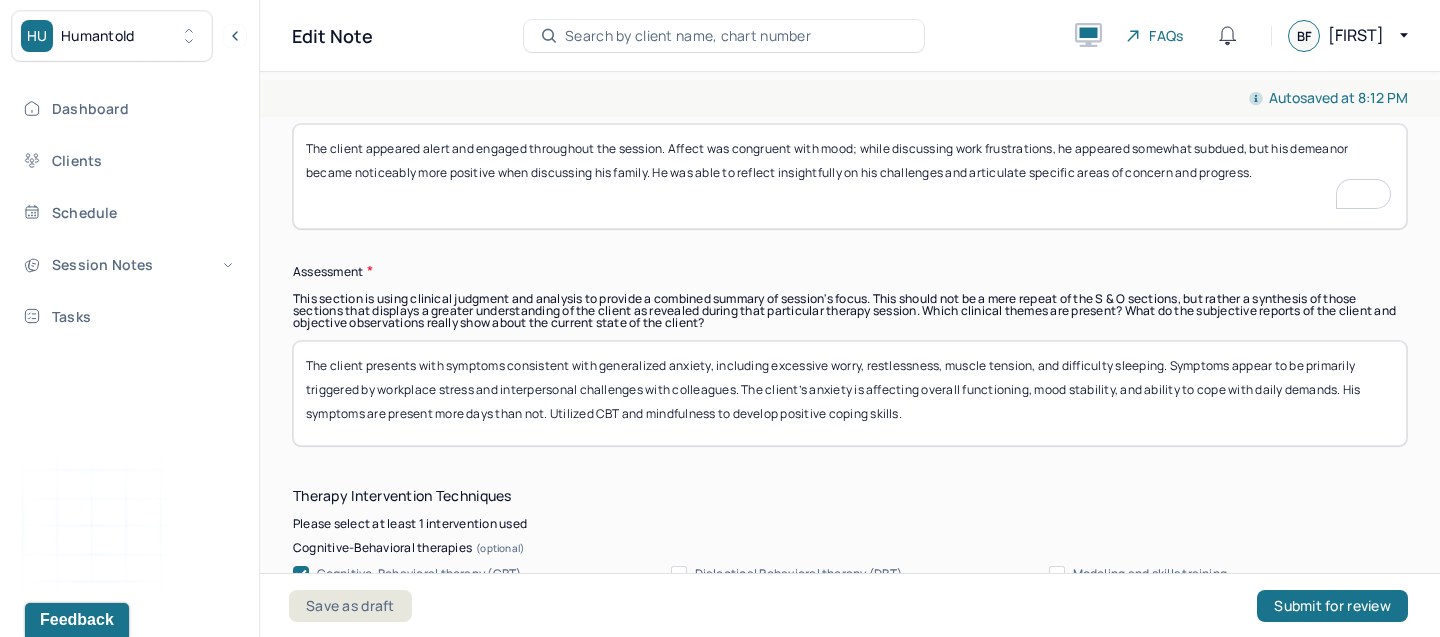 type on "The client appeared alert and engaged throughout the session. Affect was congruent with mood; while discussing work frustrations, he appeared somewhat subdued, but his demeanor became noticeably more positive when discussing his family. He was able to reflect insightfully on his challenges and articulate specific areas of concern and progress." 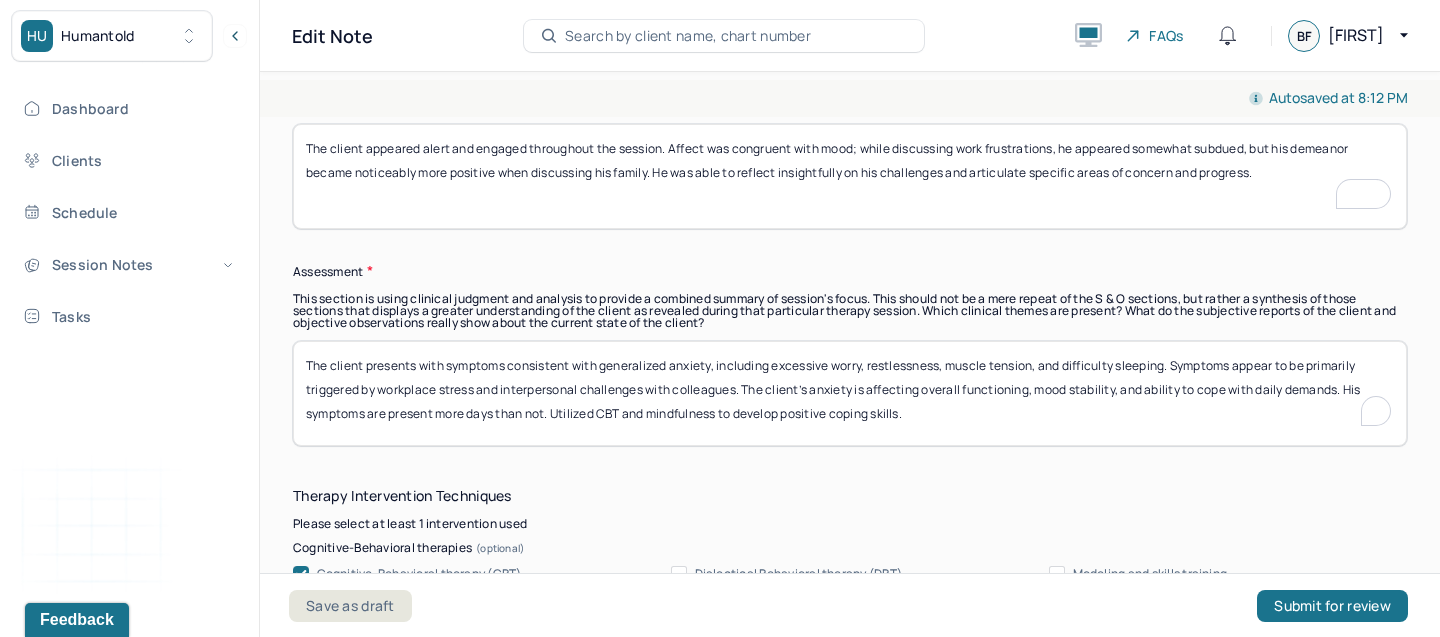 click on "The client presents with symptoms consistent with generalized anxiety, including excessive worry, restlessness, muscle tension, and difficulty sleeping. Symptoms appear to be primarily triggered by workplace stress and interpersonal challenges with colleagues. The client’s anxiety is affecting overall functioning, mood stability, and ability to cope with daily demands. His symptoms are present more days than not. Utilized CBT and mindfulness to develop positive coping skills." at bounding box center [850, 393] 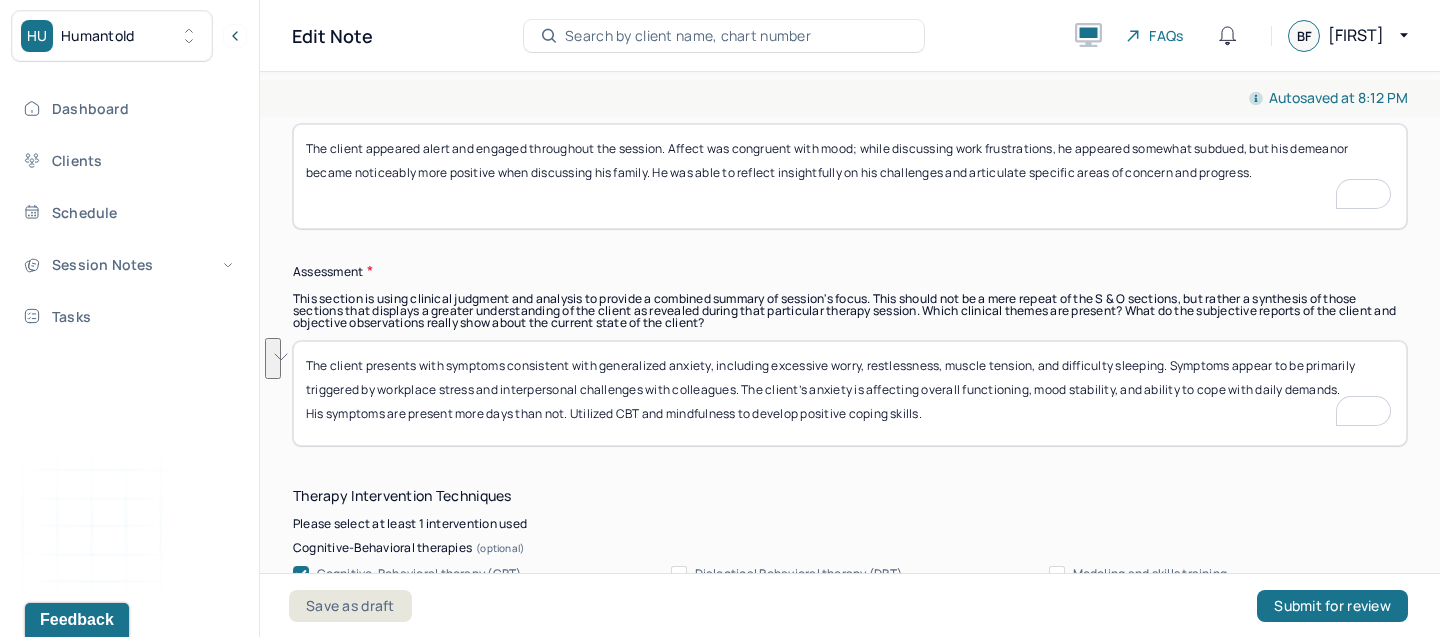 drag, startPoint x: 1357, startPoint y: 381, endPoint x: 528, endPoint y: 297, distance: 833.2449 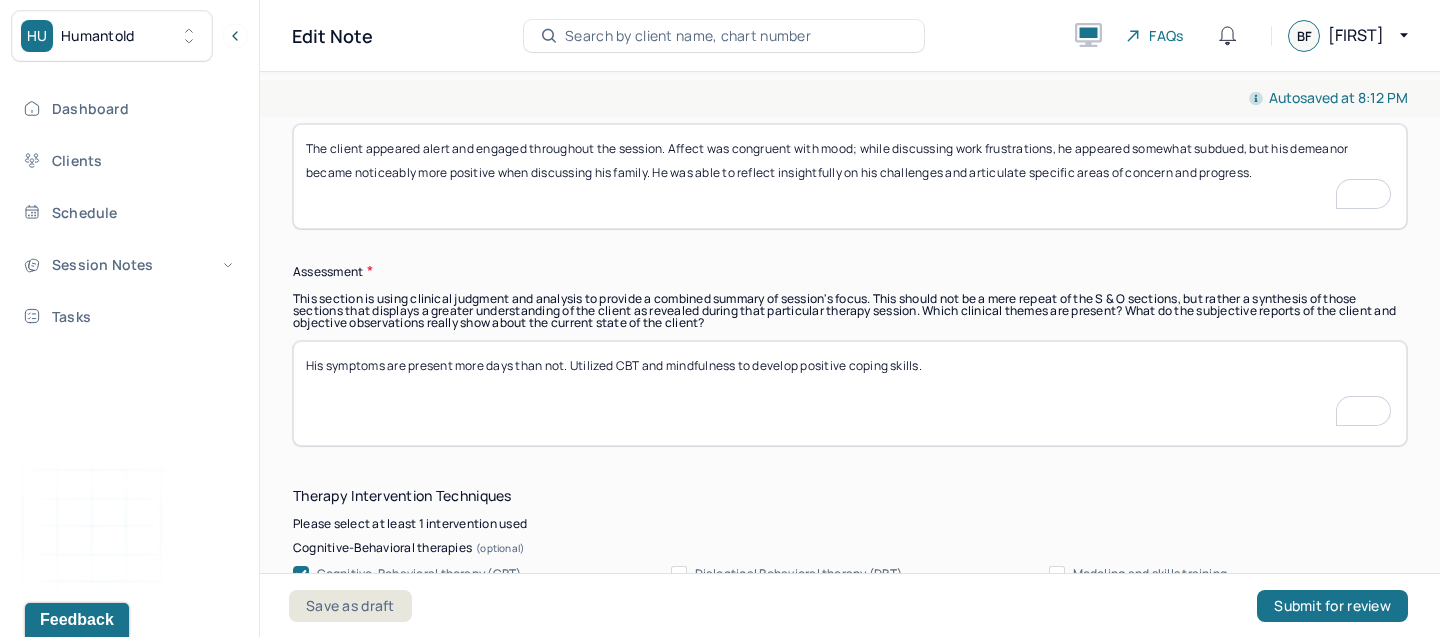 paste on "The client is currently navigating a period of emotional and cognitive distress marked by work-related frustration, low motivation, and difficulty concentrating." 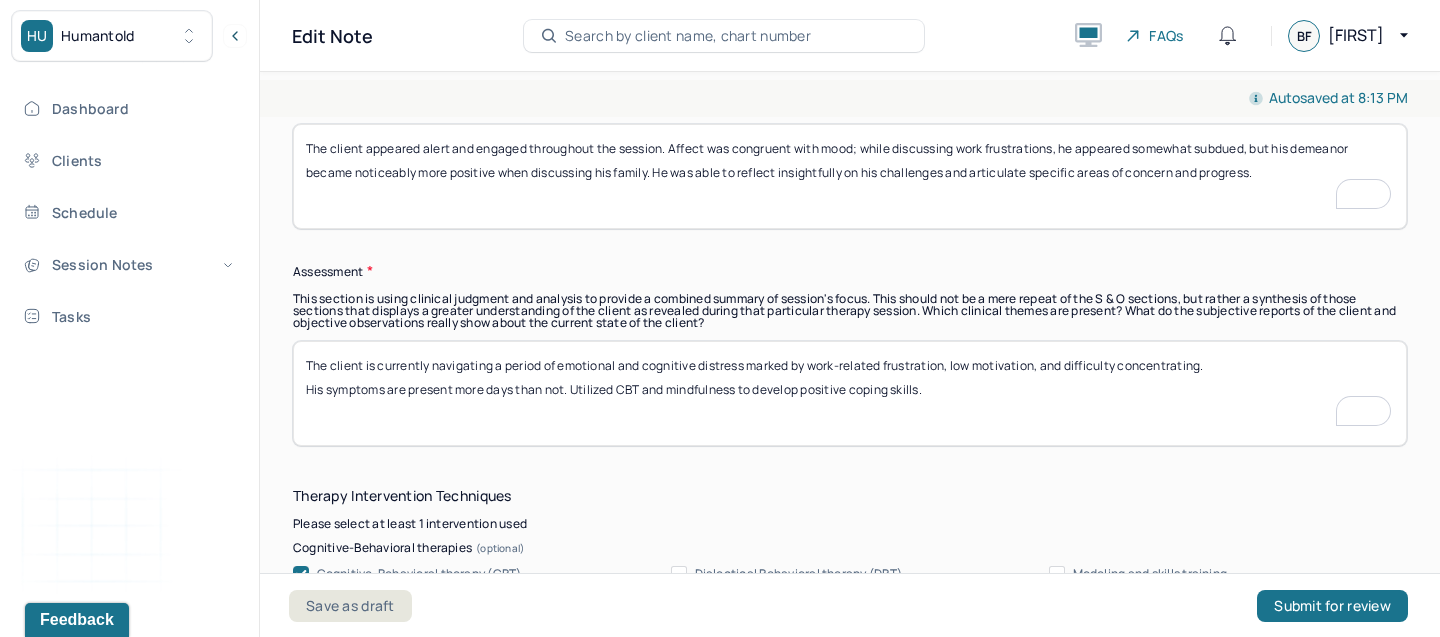 paste on "appears to be a pattern of shame-based thinking, which is being reinforced by several cognitive distortions." 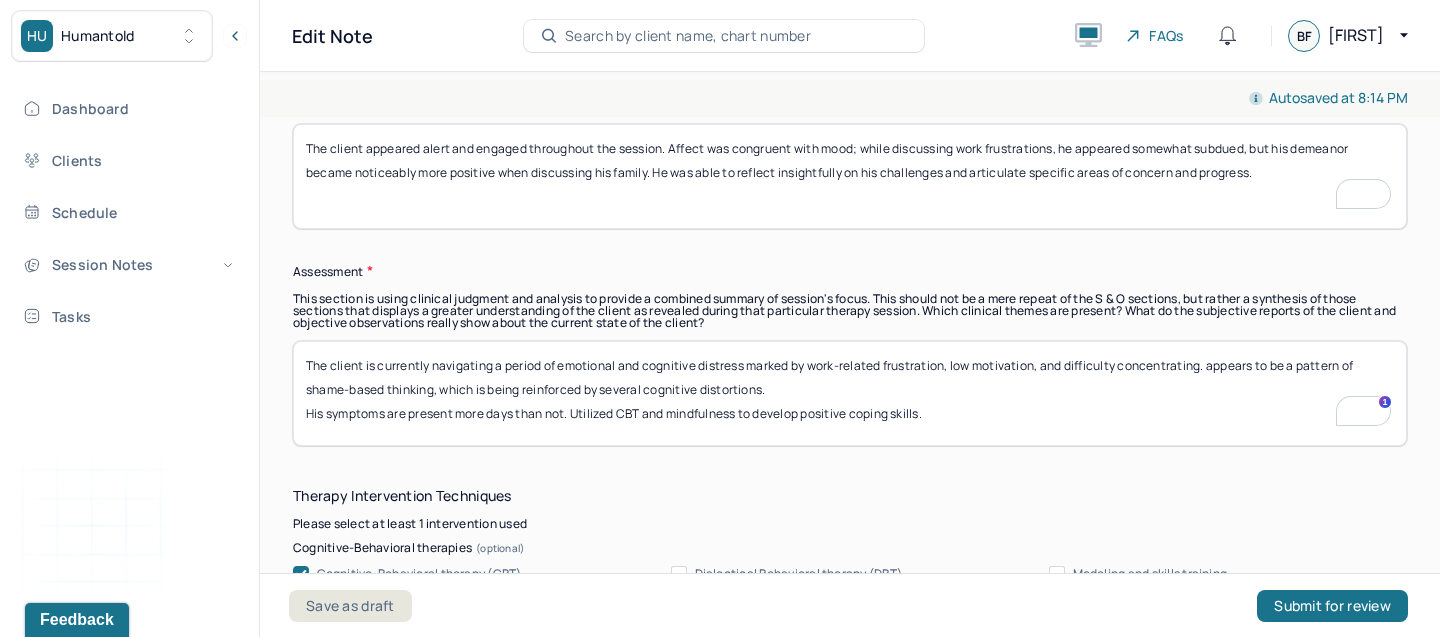 click on "The client is currently navigating a period of emotional and cognitive distress marked by work-related frustration, low motivation, and difficulty concentrating. appears to be a pattern of shame-based thinking, which is being reinforced by several cognitive distortions.
His symptoms are present more days than not. Utilized CBT and mindfulness to develop positive coping skills." at bounding box center [850, 393] 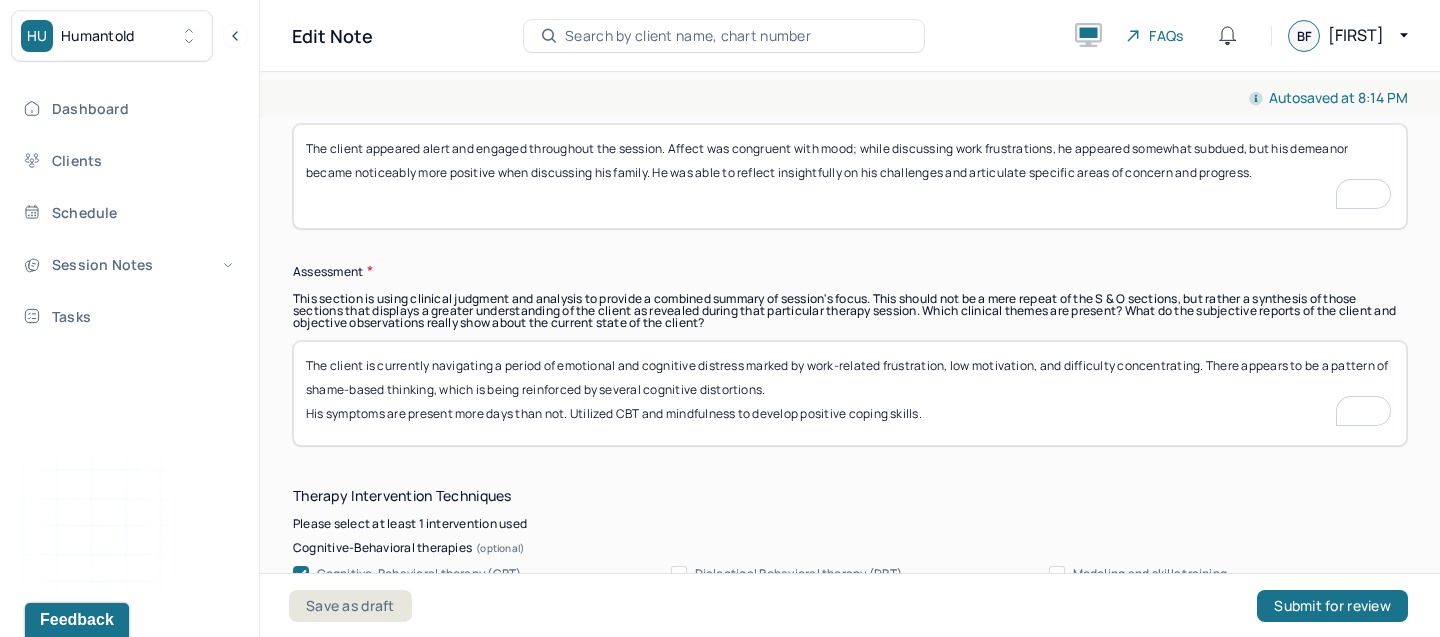 click on "The client is currently navigating a period of emotional and cognitive distress marked by work-related frustration, low motivation, and difficulty concentrating. Thereappears to be a pattern of shame-based thinking, which is being reinforced by several cognitive distortions.
His symptoms are present more days than not. Utilized CBT and mindfulness to develop positive coping skills." at bounding box center (850, 393) 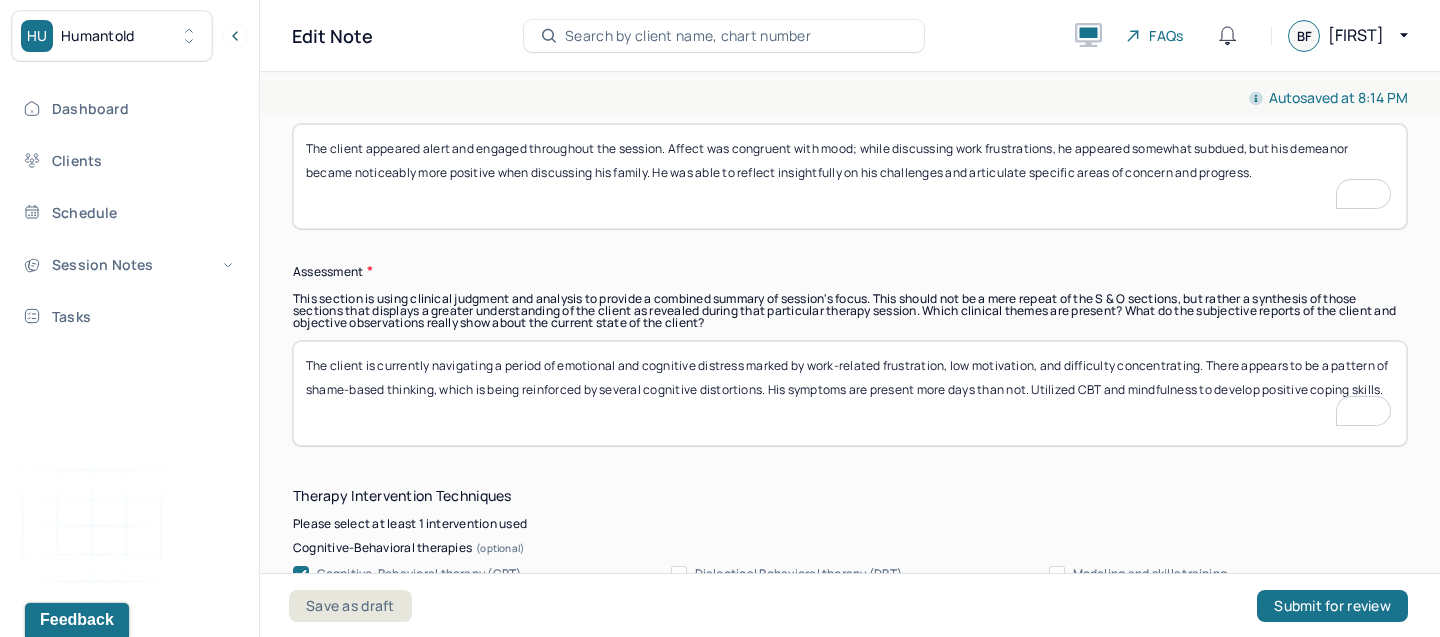 scroll, scrollTop: 1765, scrollLeft: 0, axis: vertical 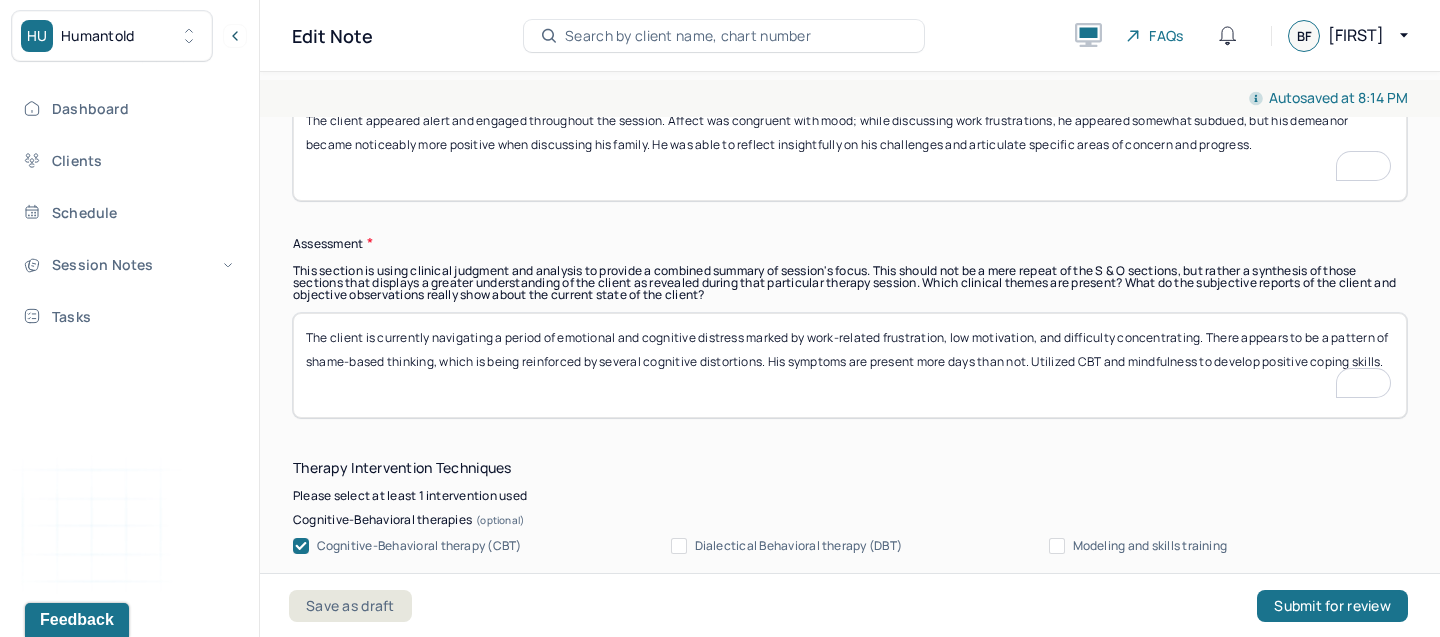 click on "The client is currently navigating a period of emotional and cognitive distress marked by work-related frustration, low motivation, and difficulty concentrating. There appears to be a pattern of shame-based thinking, which is being reinforced by several cognitive distortions.His symptoms are present more days than not. Utilized CBT and mindfulness to develop positive coping skills." at bounding box center [850, 365] 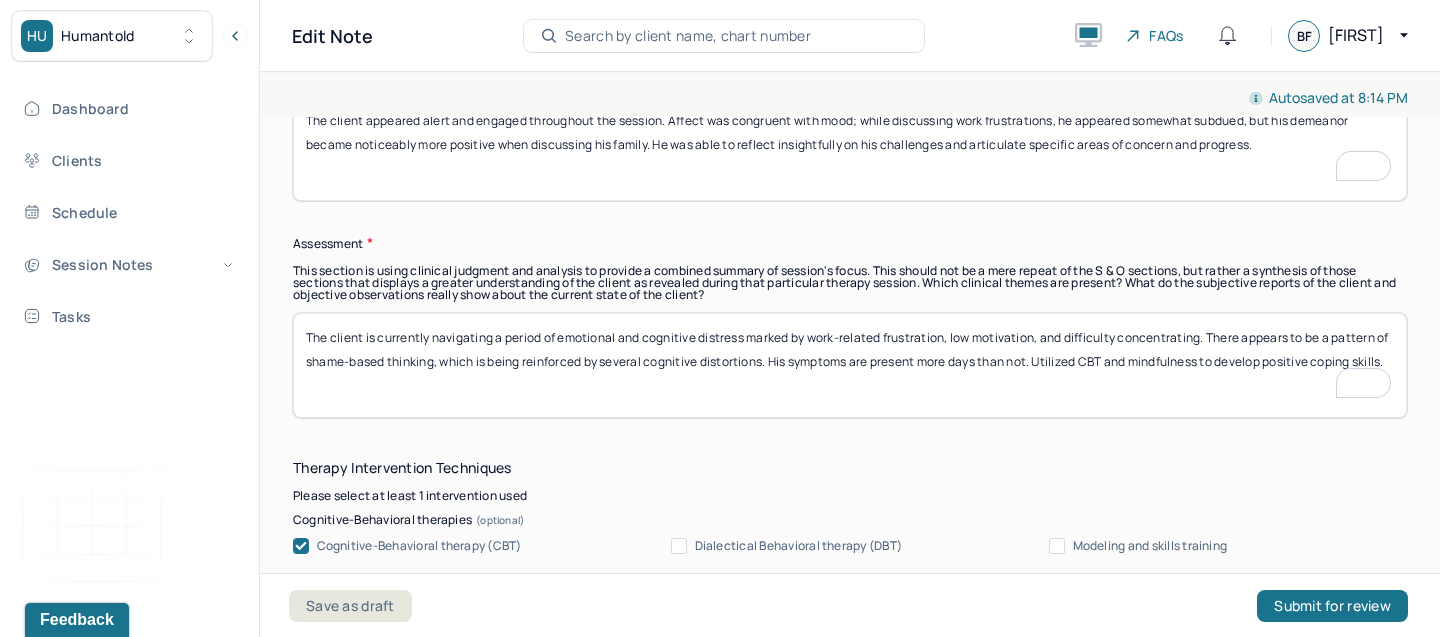 click on "The client is currently navigating a period of emotional and cognitive distress marked by work-related frustration, low motivation, and difficulty concentrating. There appears to be a pattern of shame-based thinking, which is being reinforced by several cognitive distortions.His symptoms are present more days than not. Utilized CBT and mindfulness to develop positive coping skills." at bounding box center [850, 365] 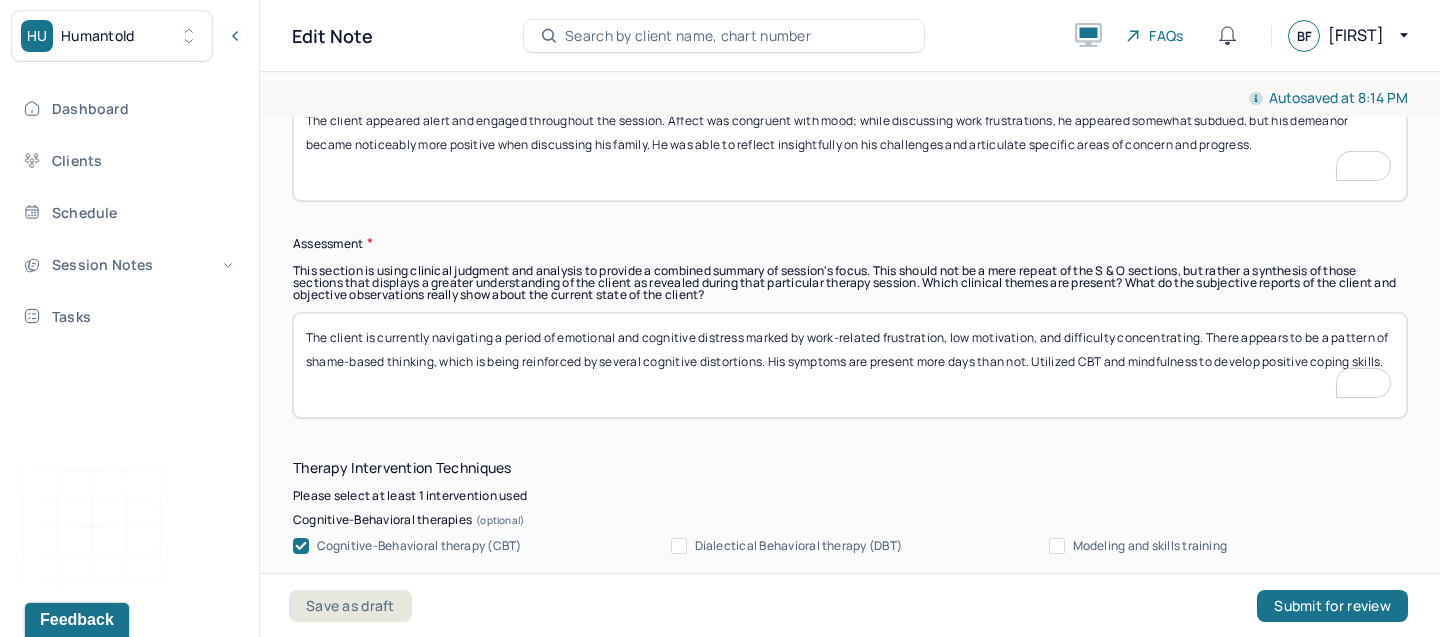 scroll, scrollTop: 1763, scrollLeft: 0, axis: vertical 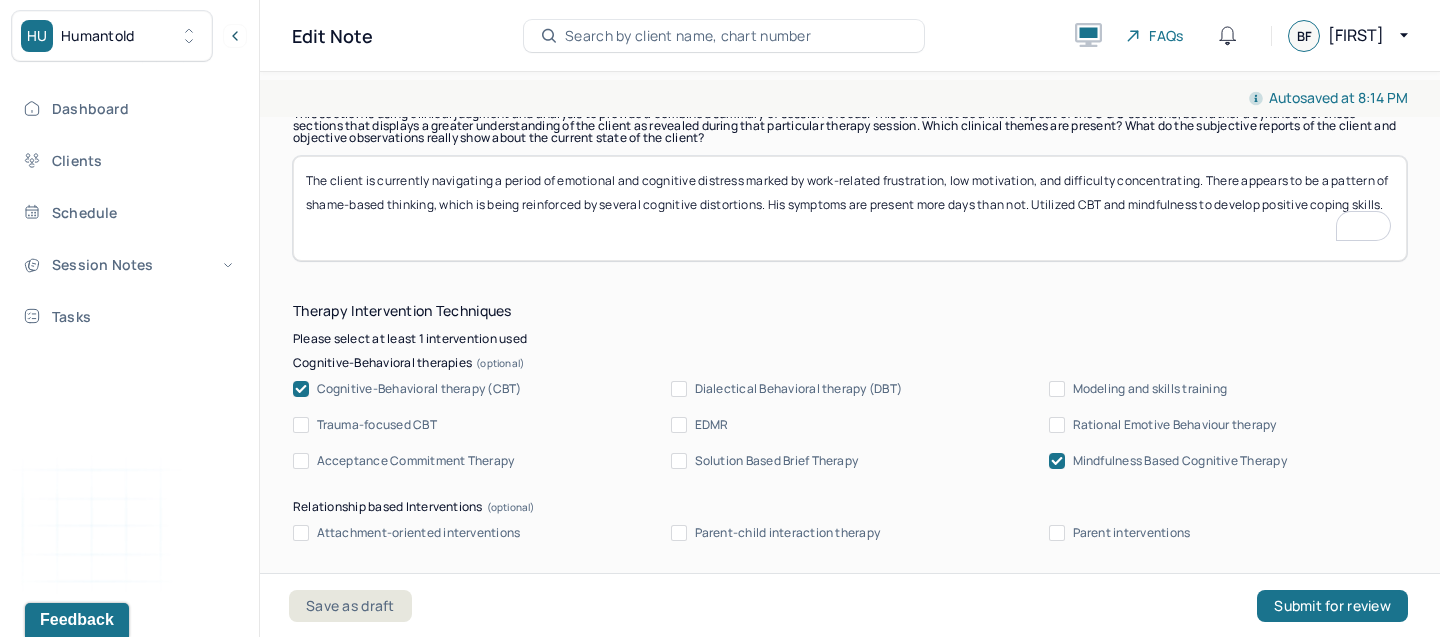 click on "The client is currently navigating a period of emotional and cognitive distress marked by work-related frustration, low motivation, and difficulty concentrating. There appears to be a pattern of shame-based thinking, which is being reinforced by several cognitive distortions.His symptoms are present more days than not. Utilized CBT and mindfulness to develop positive coping skills." at bounding box center [850, 208] 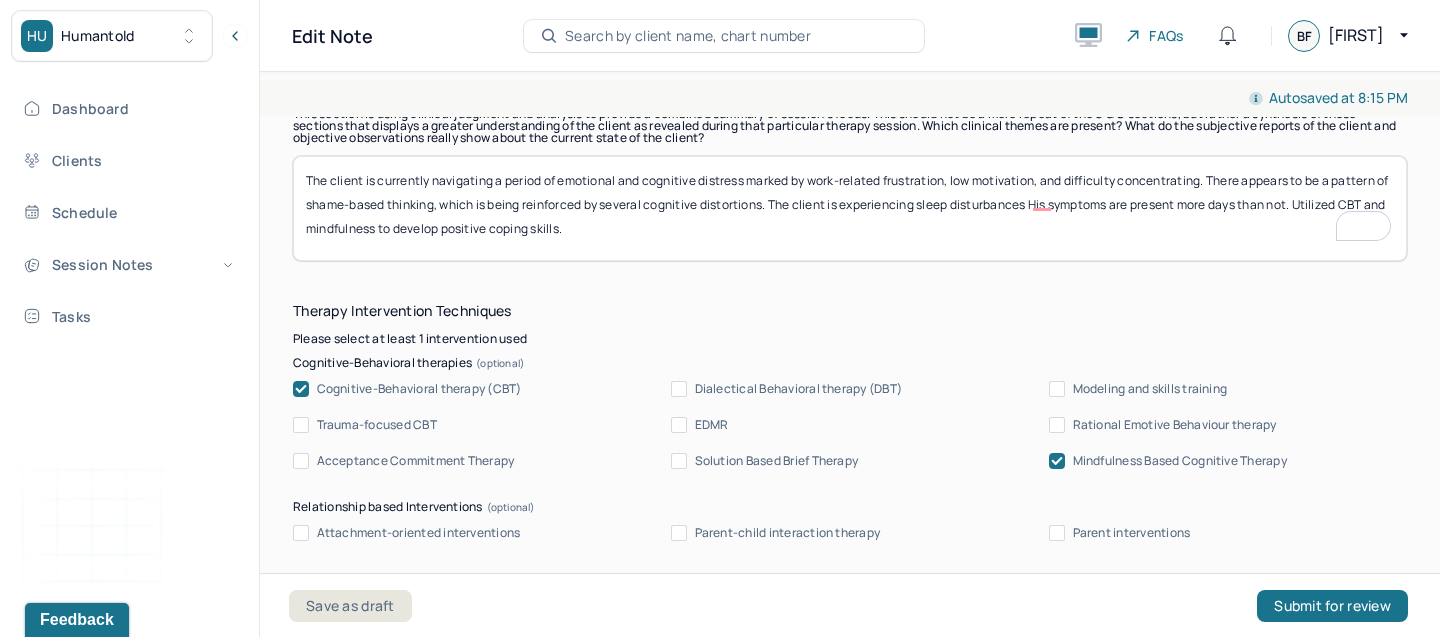 click on "The client is currently navigating a period of emotional and cognitive distress marked by work-related frustration, low motivation, and difficulty concentrating. There appears to be a pattern of shame-based thinking, which is being reinforced by several cognitive distortions. The client is experiencing sleep disturbances His symptoms are present more days than not. Utilized CBT and mindfulness to develop positive coping skills." at bounding box center (850, 208) 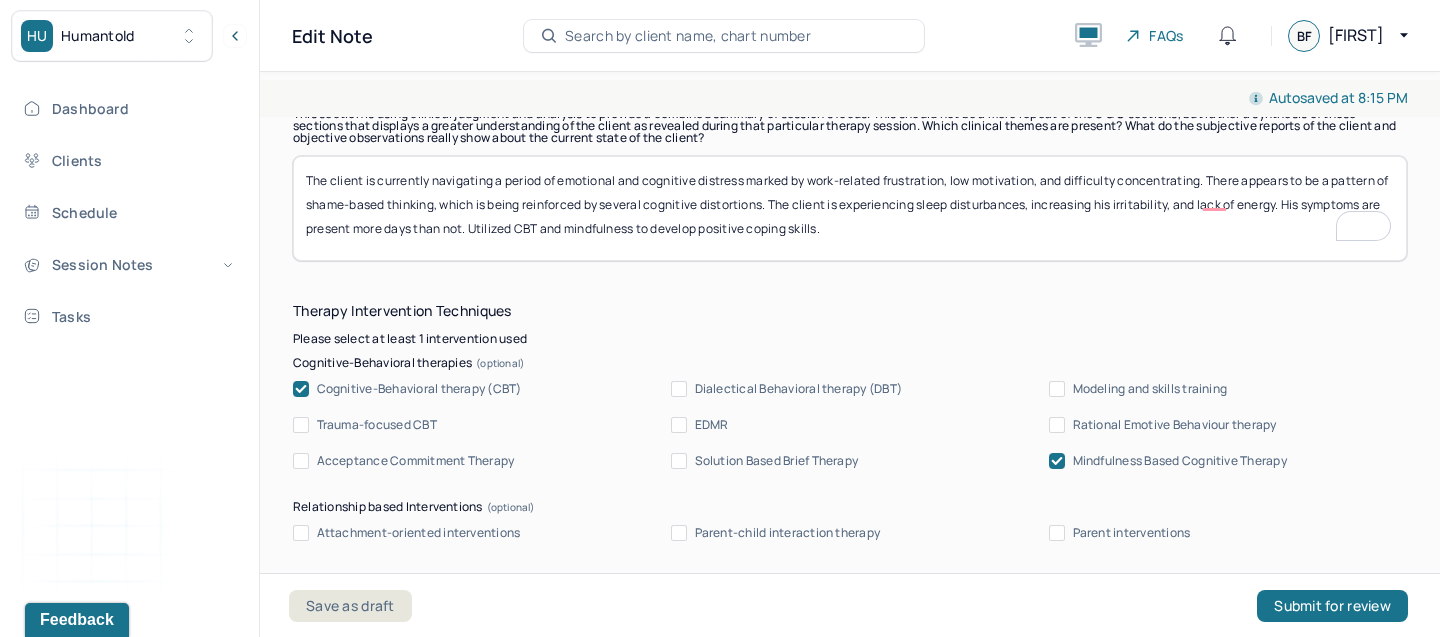 click on "The client is currently navigating a period of emotional and cognitive distress marked by work-related frustration, low motivation, and difficulty concentrating. There appears to be a pattern of shame-based thinking, which is being reinforced by several cognitive distortions. The client is experiencing sleep disturbances, increasing his irritability and lack of energy. His symptoms are present more days than not. Utilized CBT and mindfulness to develop positive coping skills." at bounding box center (850, 208) 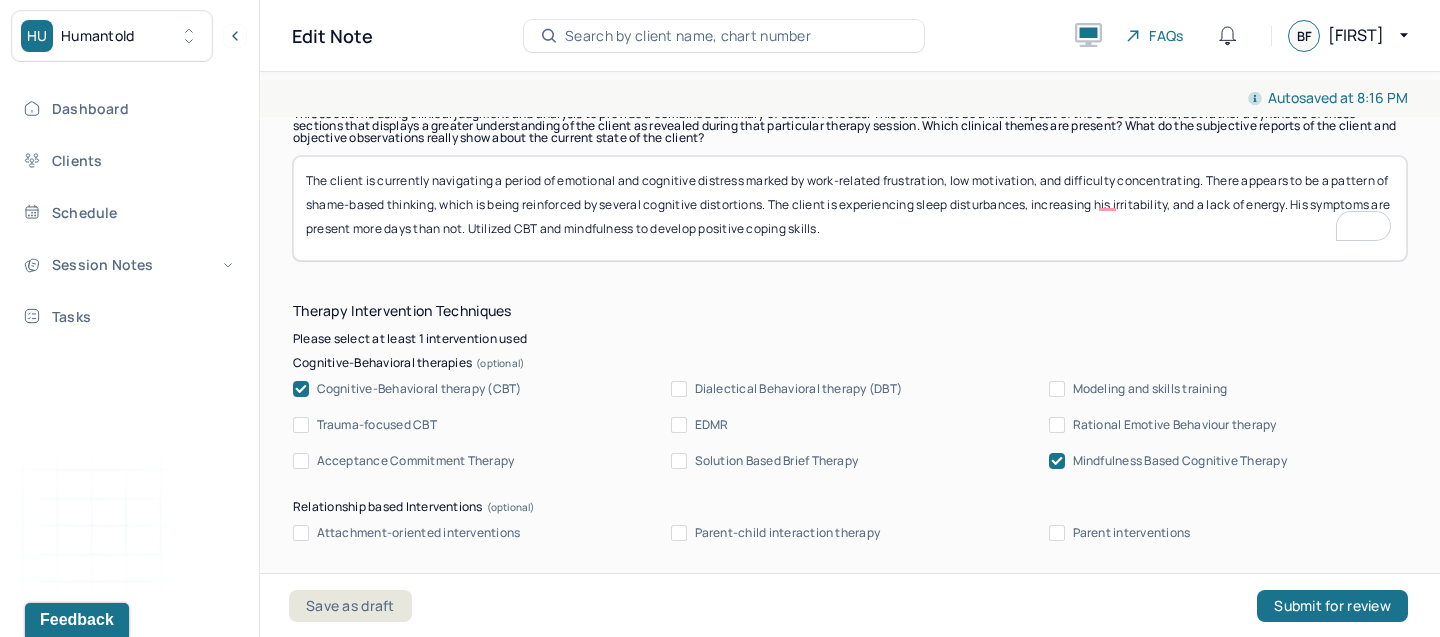 type on "The client is currently navigating a period of emotional and cognitive distress marked by work-related frustration, low motivation, and difficulty concentrating. There appears to be a pattern of shame-based thinking, which is being reinforced by several cognitive distortions. The client is experiencing sleep disturbances, increasing his irritability, and a lack of energy. His symptoms are present more days than not. Utilized CBT and mindfulness to develop positive coping skills." 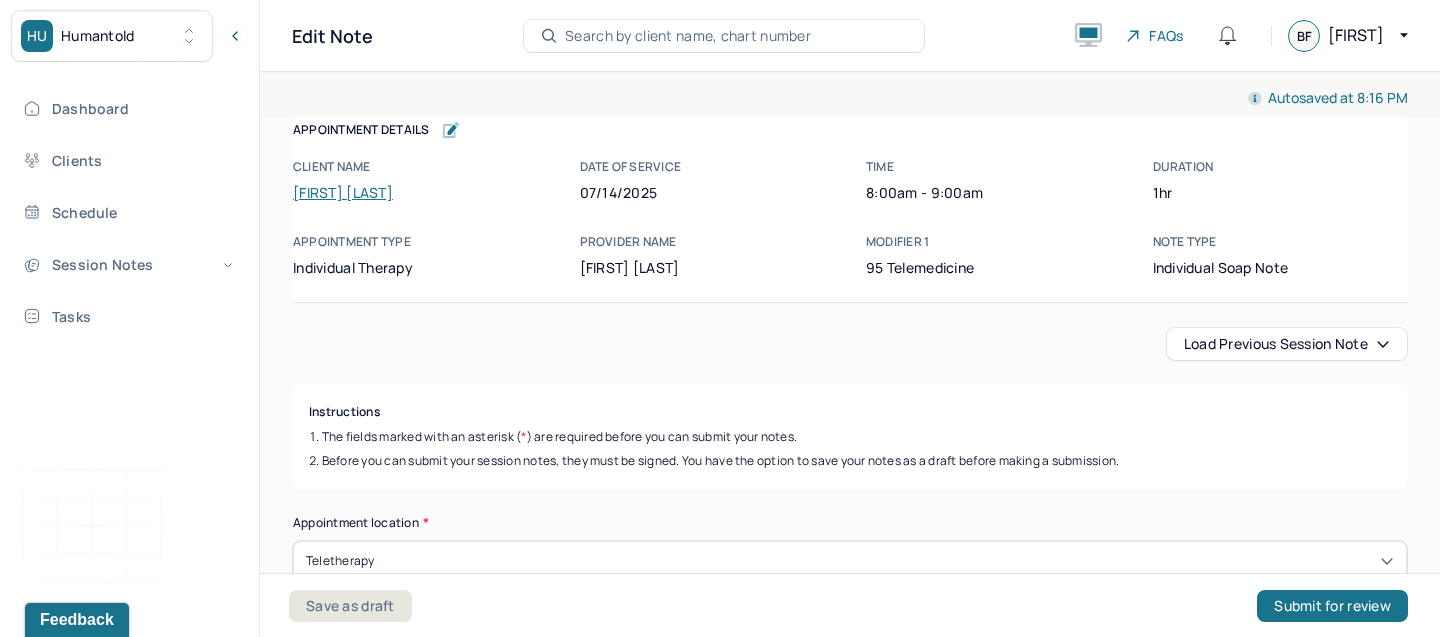 scroll, scrollTop: 0, scrollLeft: 0, axis: both 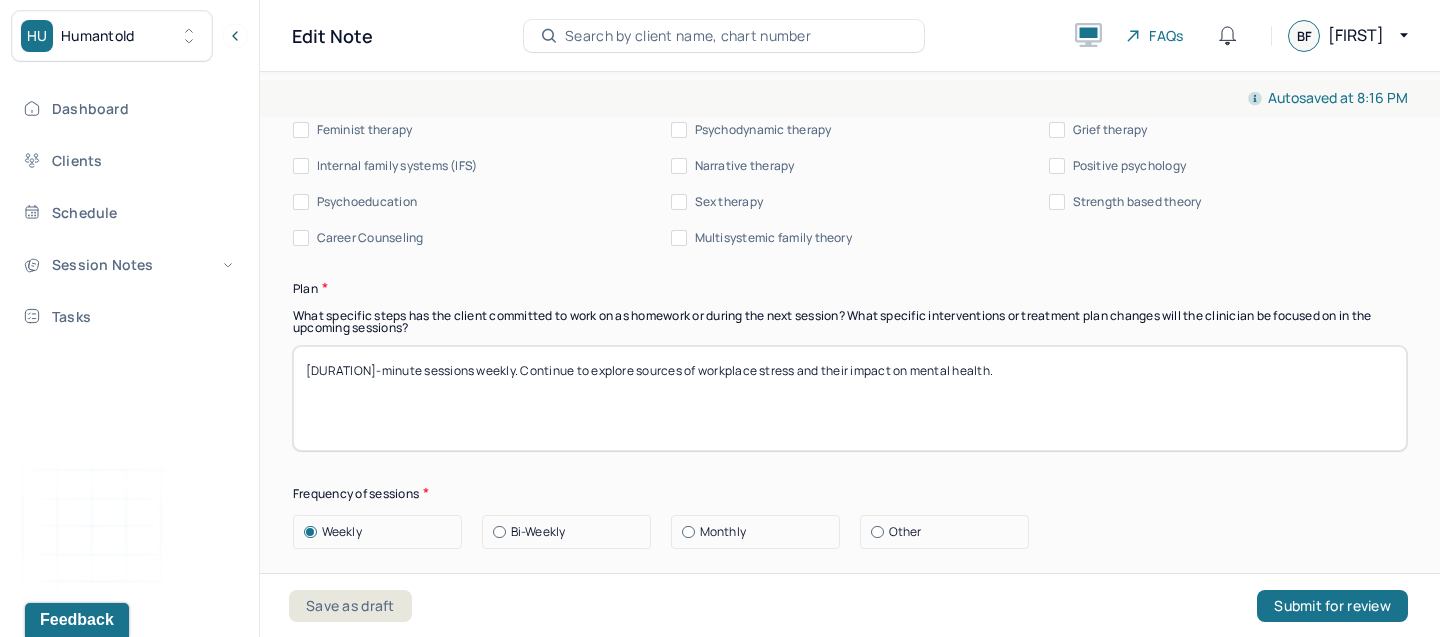 type on "The client is currently navigating a period of emotional and cognitive distress marked by work-related frustration, low motivation, and difficulty concentrating. There appears to be a pattern of shame-based thinking, which is being reinforced by several cognitive distortions. The client is experiencing sleep disturbances, increasing irritability, and a lack of energy. His symptoms are present more days than not. Utilized CBT and mindfulness to develop positive coping skills." 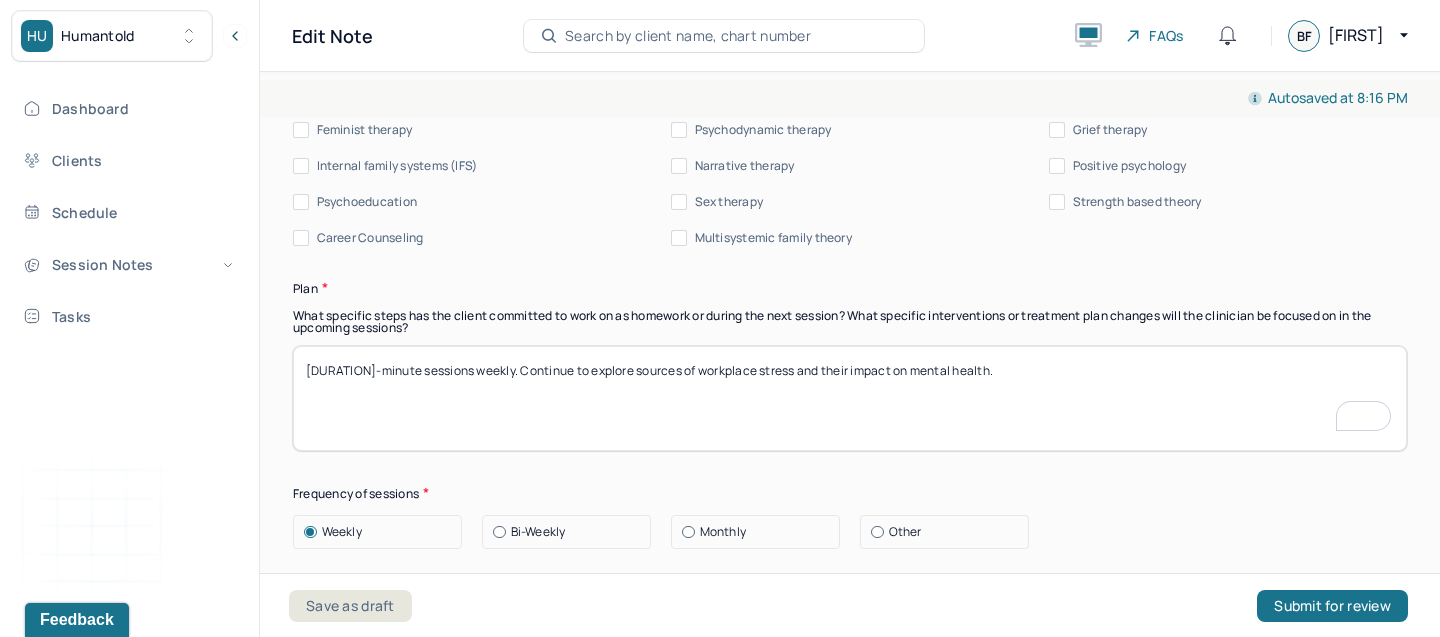drag, startPoint x: 468, startPoint y: 359, endPoint x: 984, endPoint y: 408, distance: 518.32135 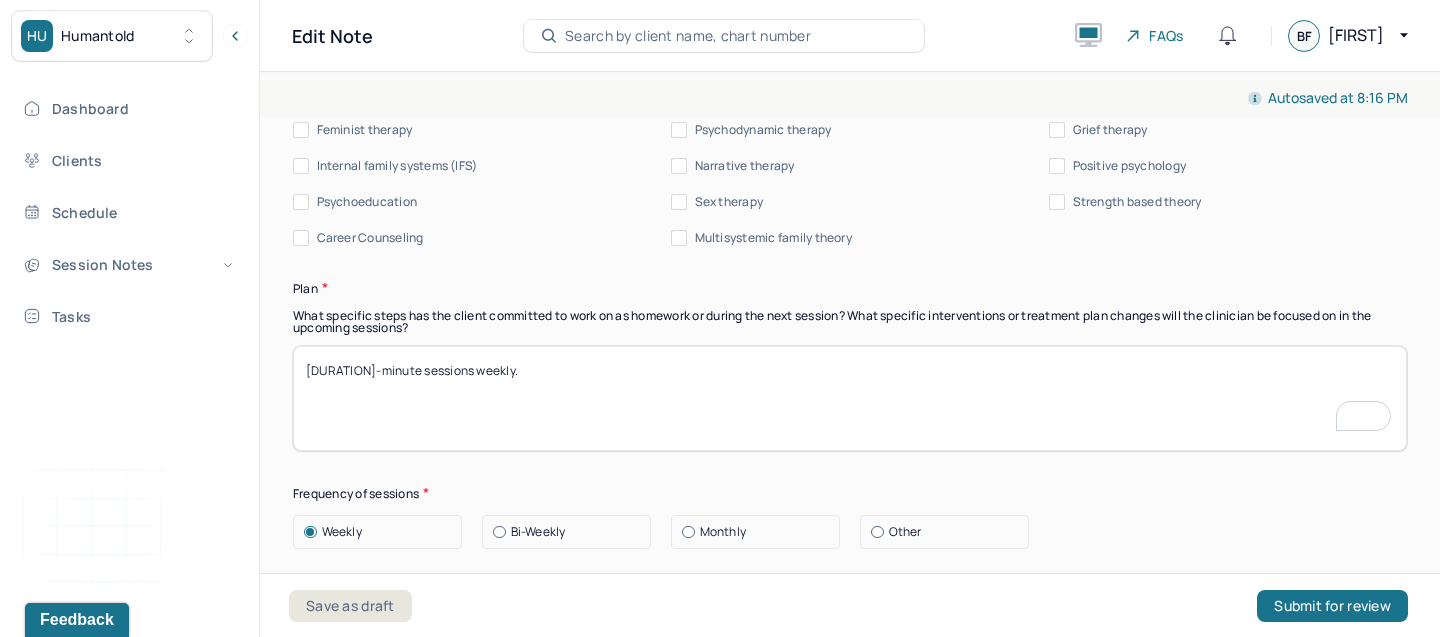 paste on "Continue exploring work-related stressors and cognitive patterns contributing to low motivation and self-criticism." 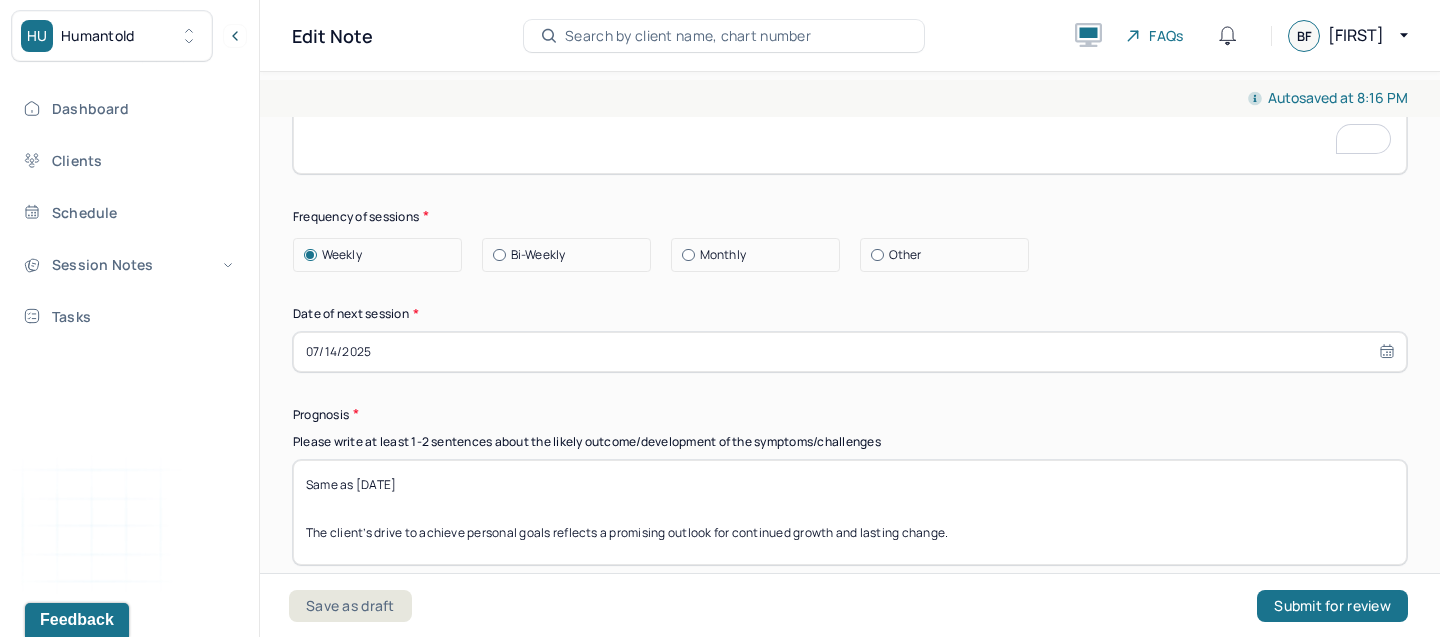 type on "55-minute sessions weekly. Continue exploring work-related stressors and cognitive patterns contributing to low motivation and self-criticism." 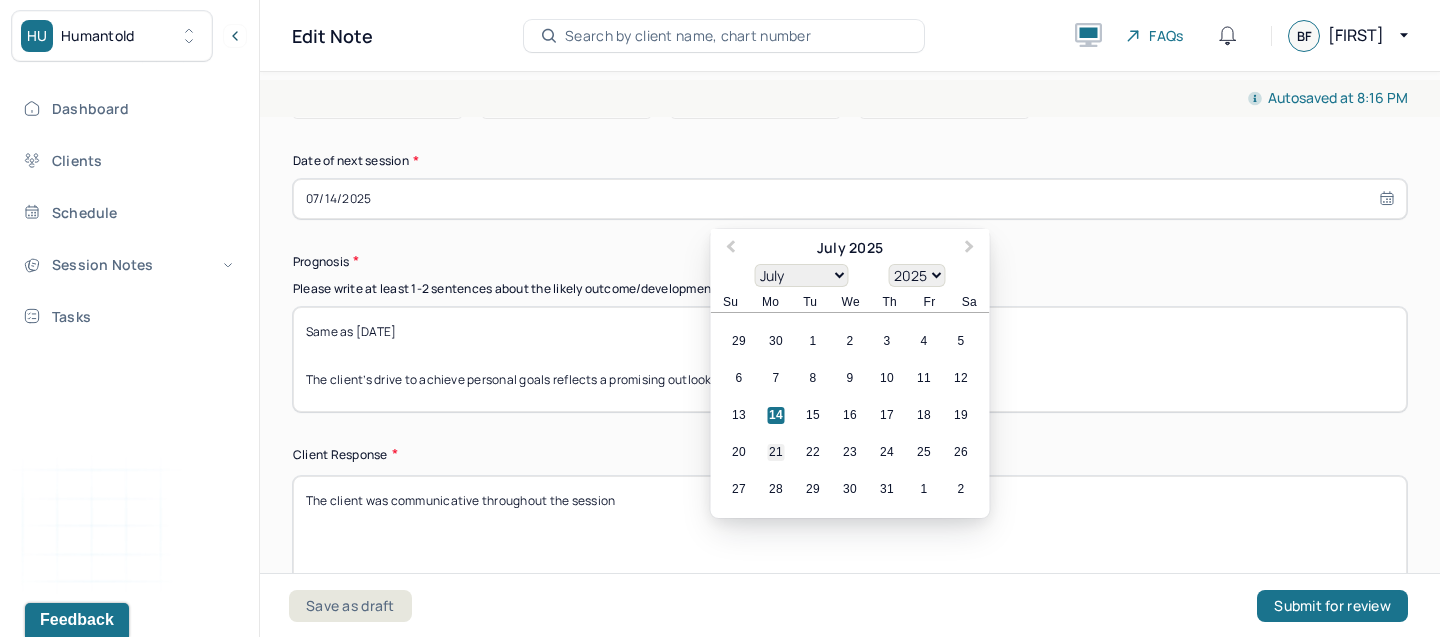 click on "21" at bounding box center (776, 452) 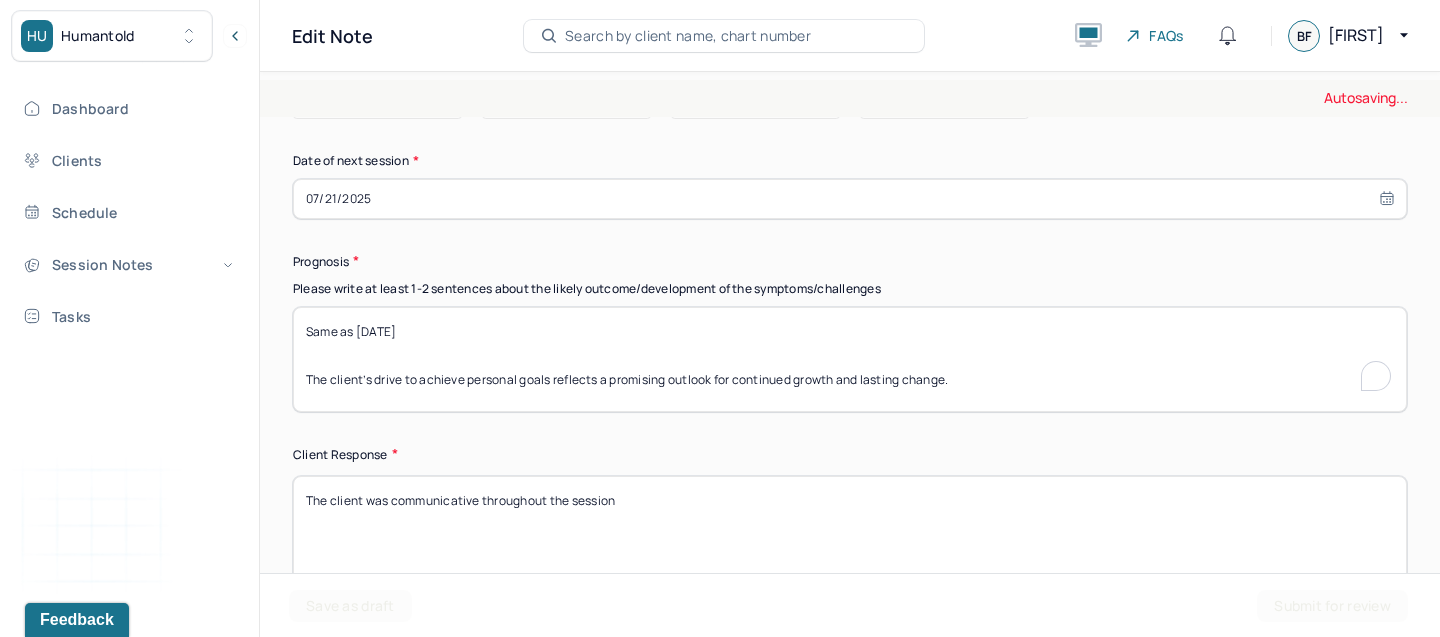 click on "Same as [DATE]
The client’s drive to achieve personal goals reflects a promising outlook for continued growth and lasting change." at bounding box center (850, 359) 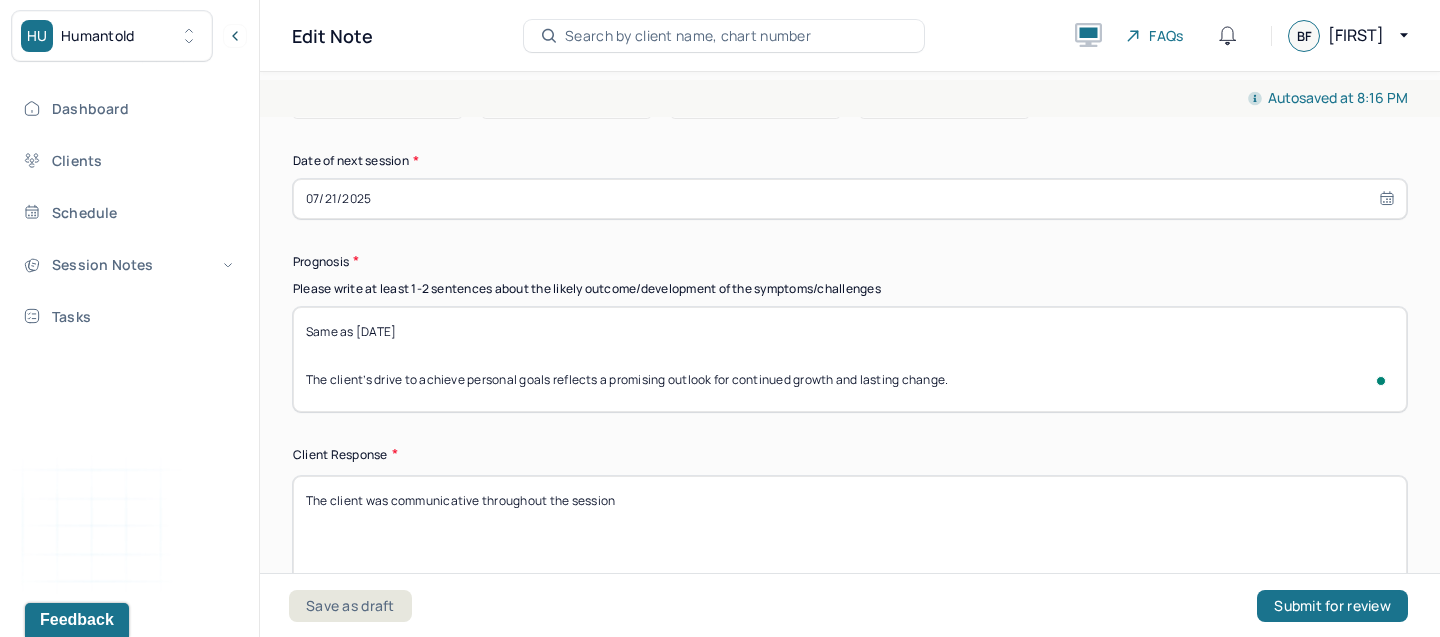 click on "Same as 07/30/2025
The client’s drive to achieve personal goals reflects a promising outlook for continued growth and lasting change." at bounding box center [850, 359] 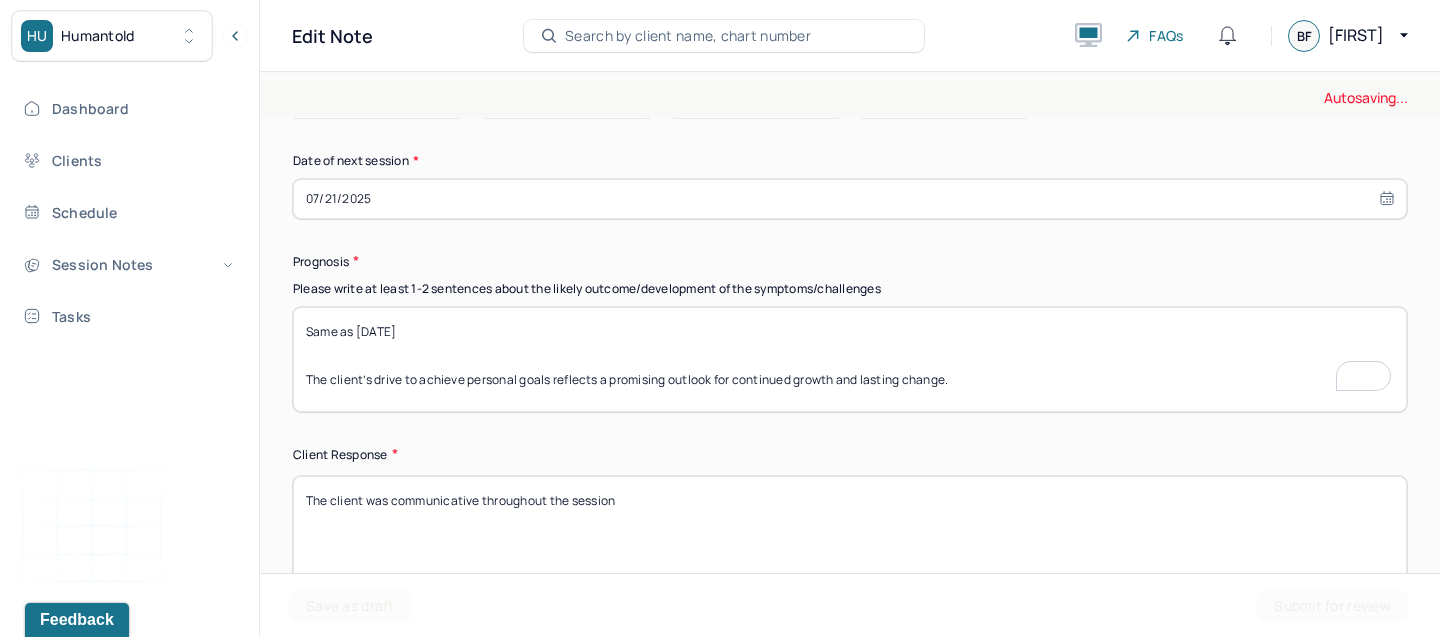 click on "Same as 07/30/2025
The client’s drive to achieve personal goals reflects a promising outlook for continued growth and lasting change." at bounding box center (850, 359) 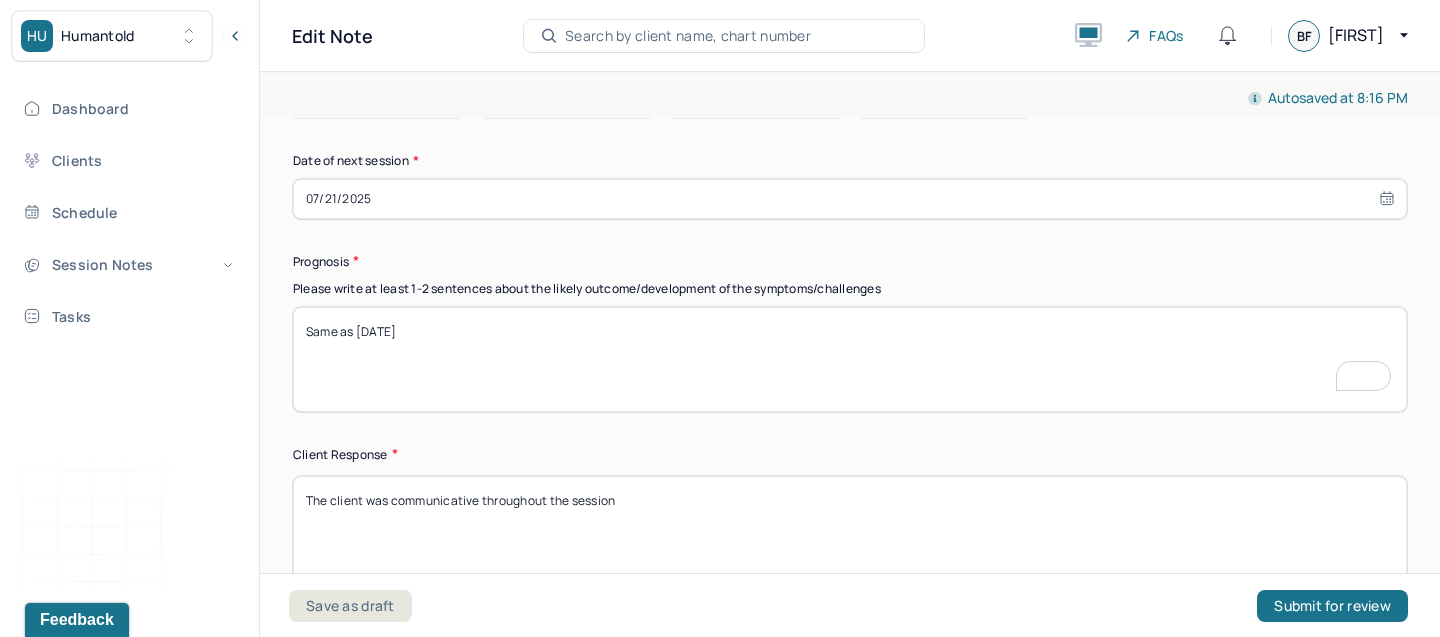 paste on "Given the client’s motivation and consistent focus on goals, they appear well-positioned to make meaningful and sustained progress in treatment." 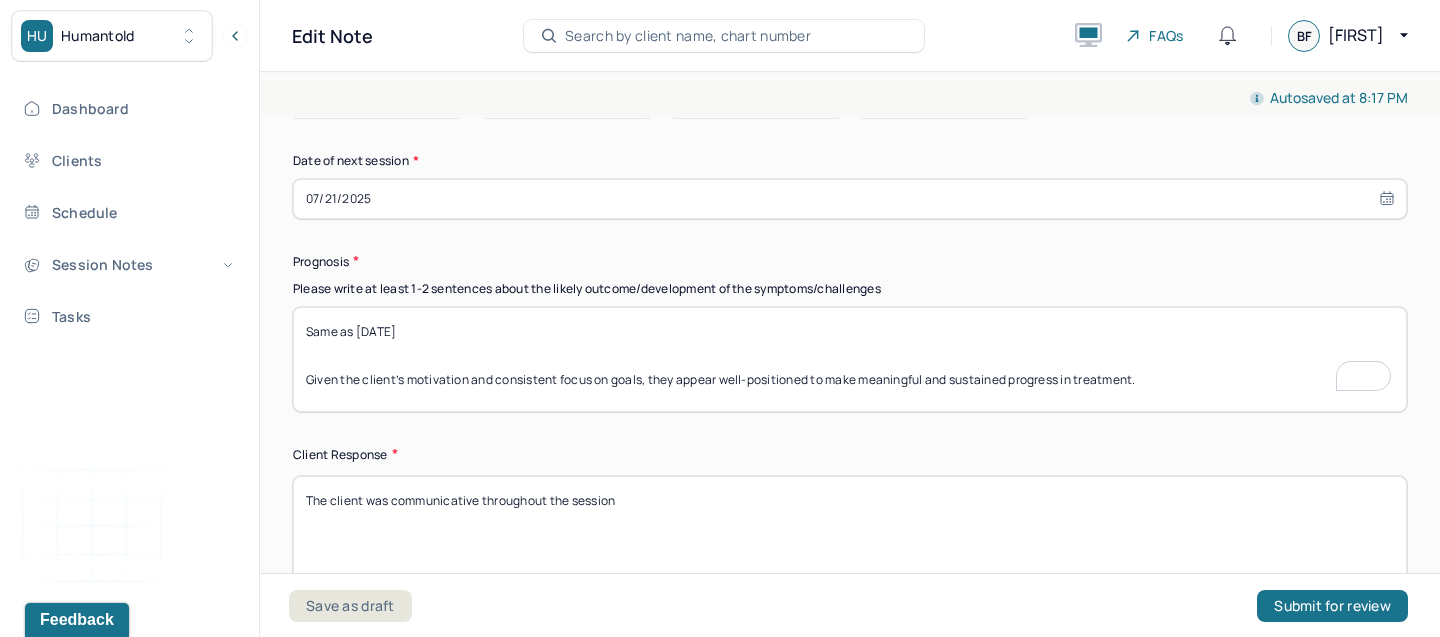 scroll, scrollTop: 2991, scrollLeft: 0, axis: vertical 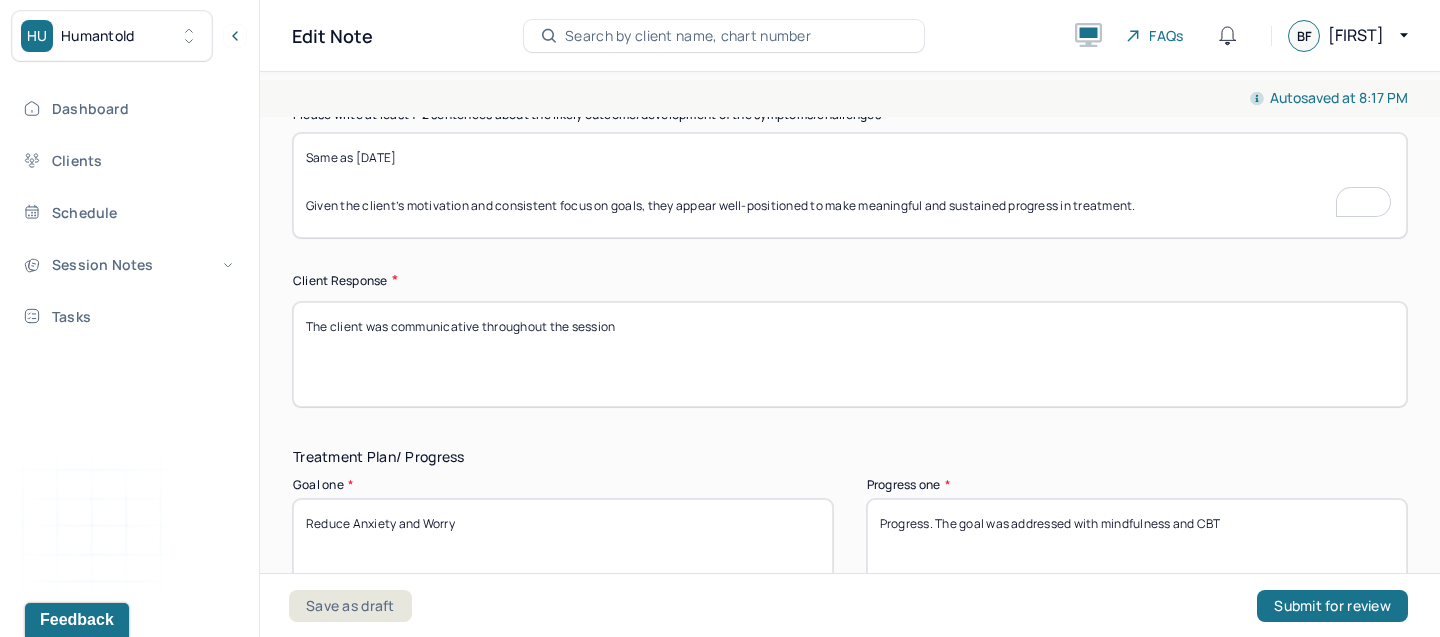type on "Same as 07/07/2025
Given the client’s motivation and consistent focus on goals, they appear well-positioned to make meaningful and sustained progress in treatment." 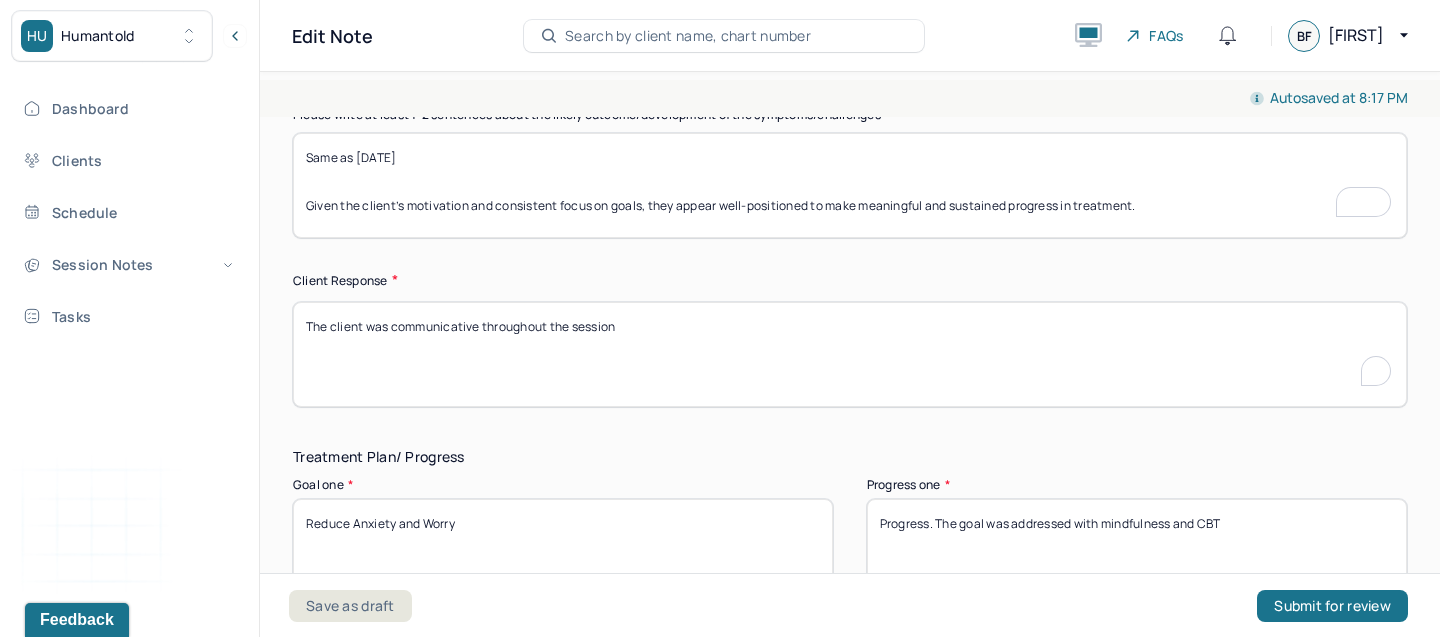 click on "The client was communicative throughout the session" at bounding box center [850, 354] 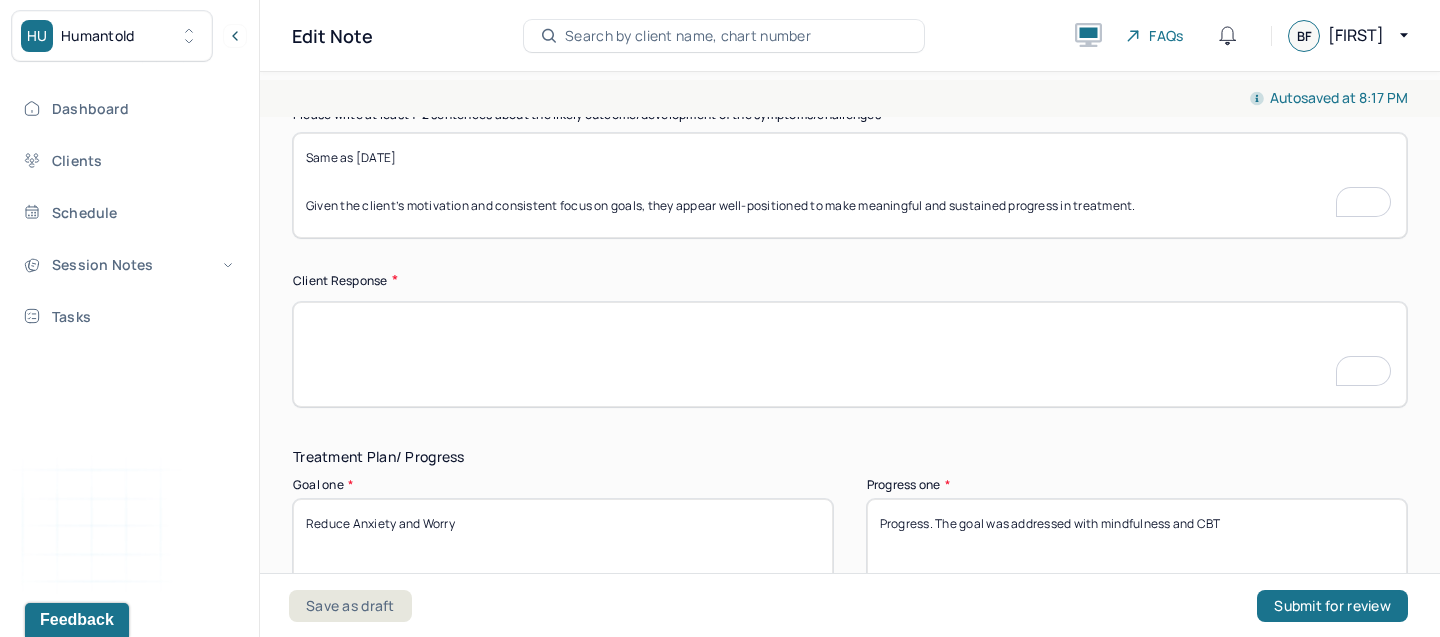 paste on "The client was expressive and responsive throughout the session." 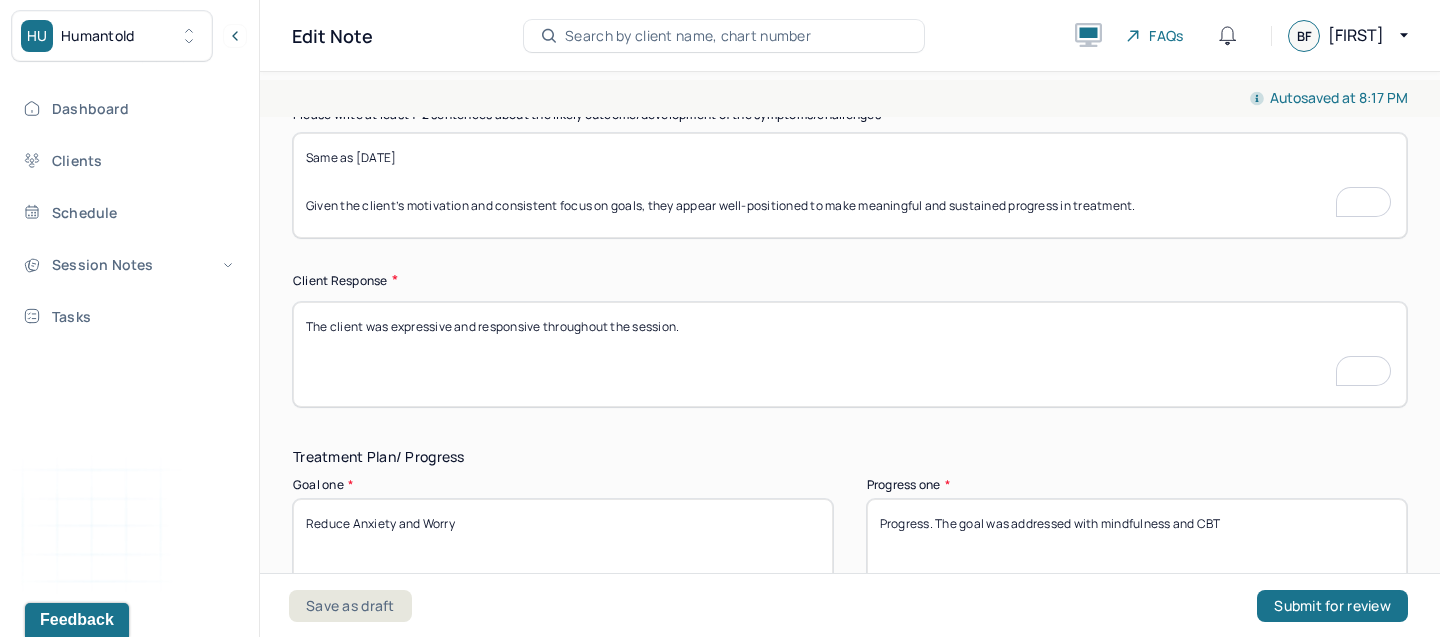 type on "The client was expressive and responsive throughout the session." 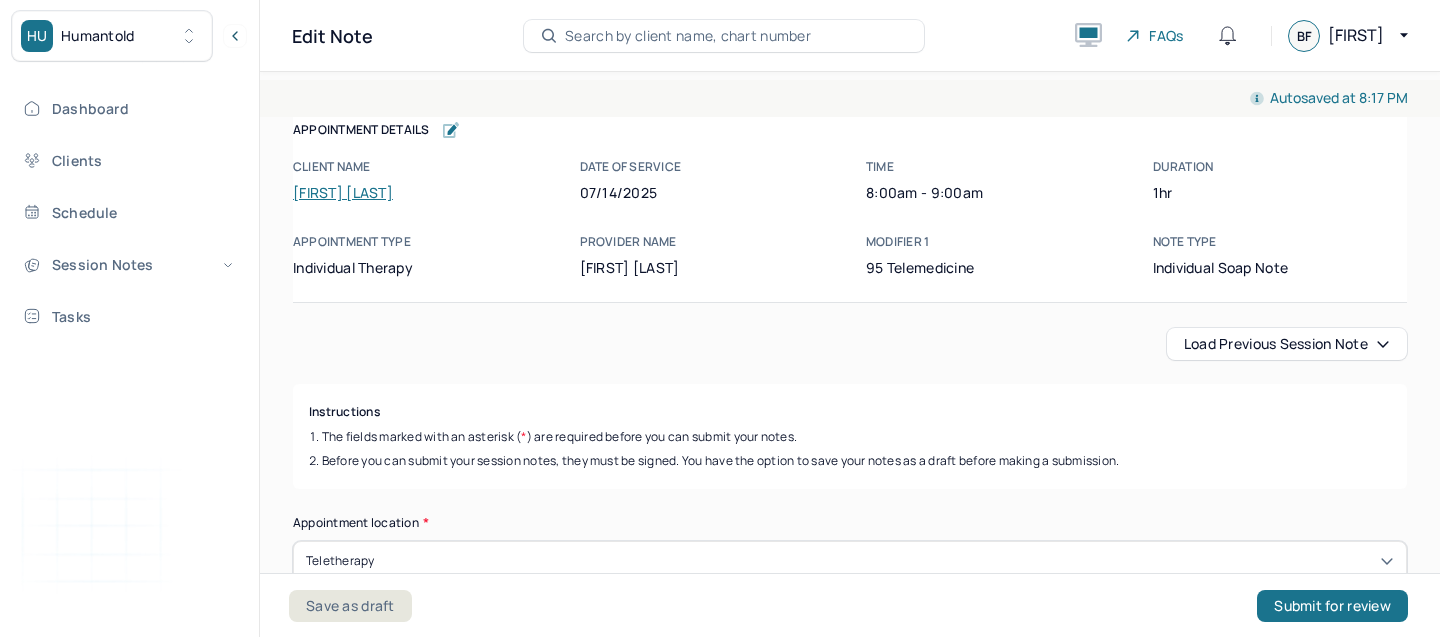 scroll, scrollTop: 0, scrollLeft: 0, axis: both 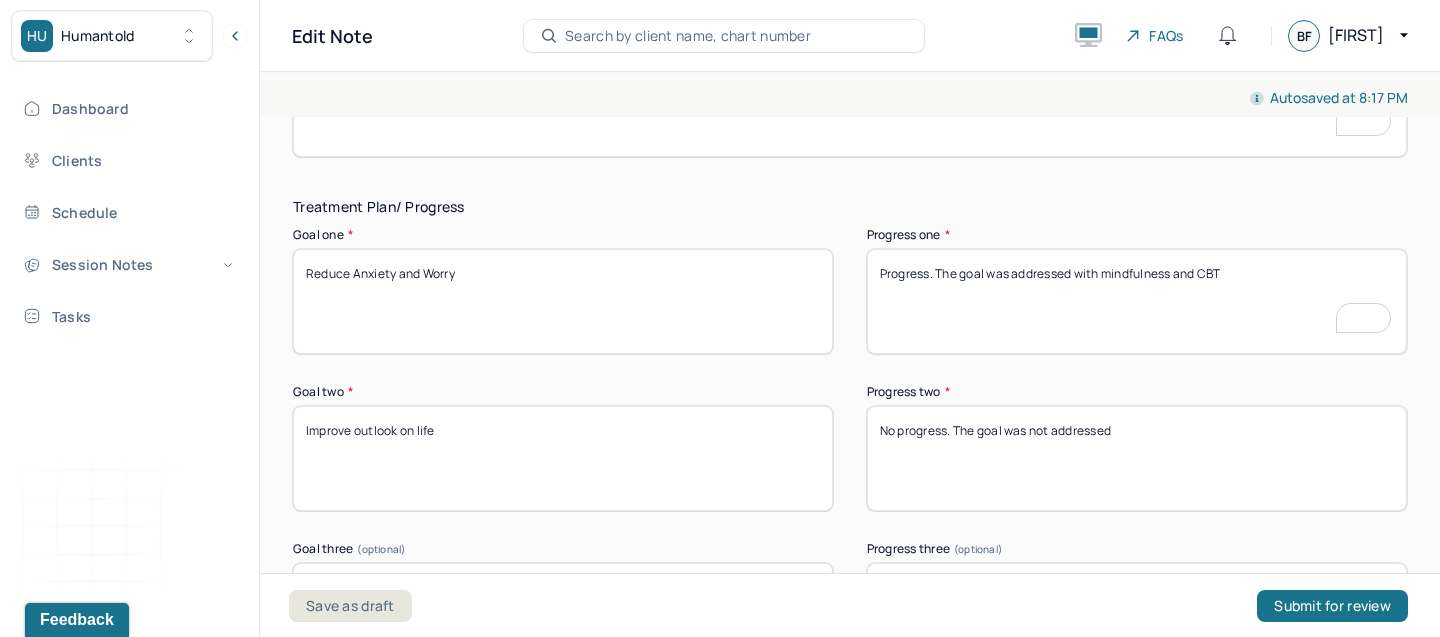 drag, startPoint x: 1291, startPoint y: 273, endPoint x: 1201, endPoint y: 254, distance: 91.983696 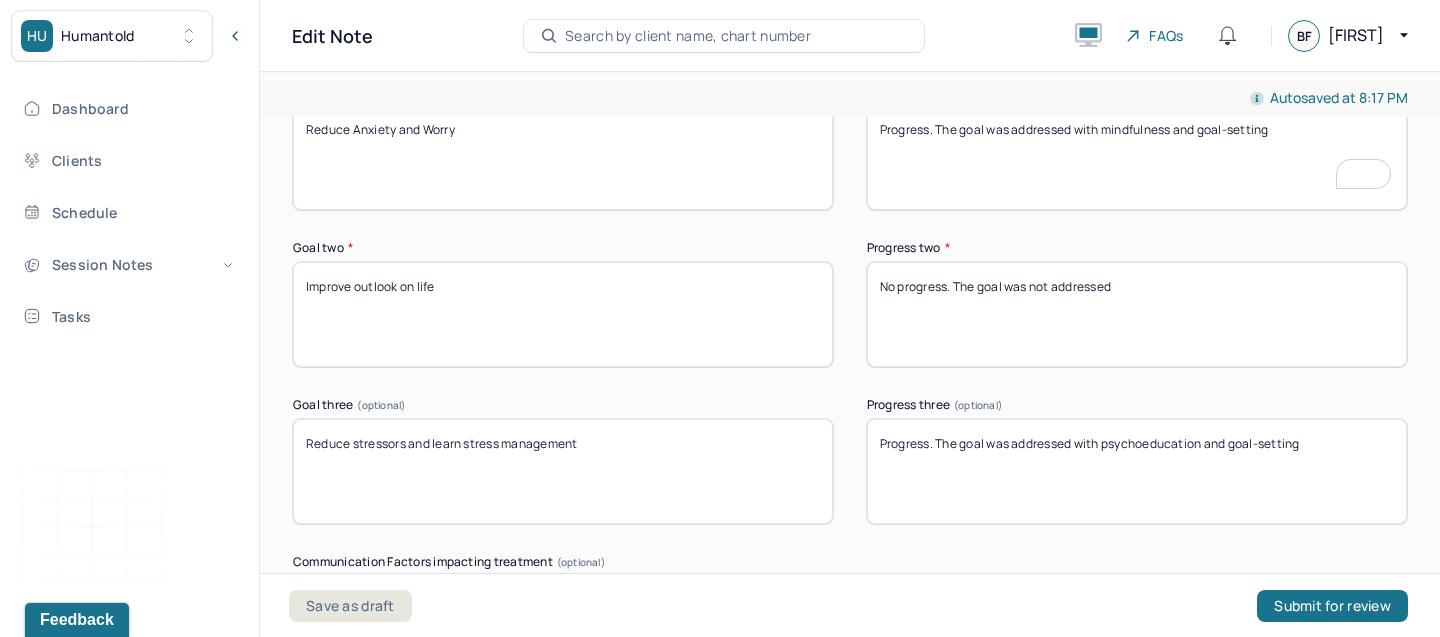 type on "Progress. The goal was addressed with mindfulness and goal-setting" 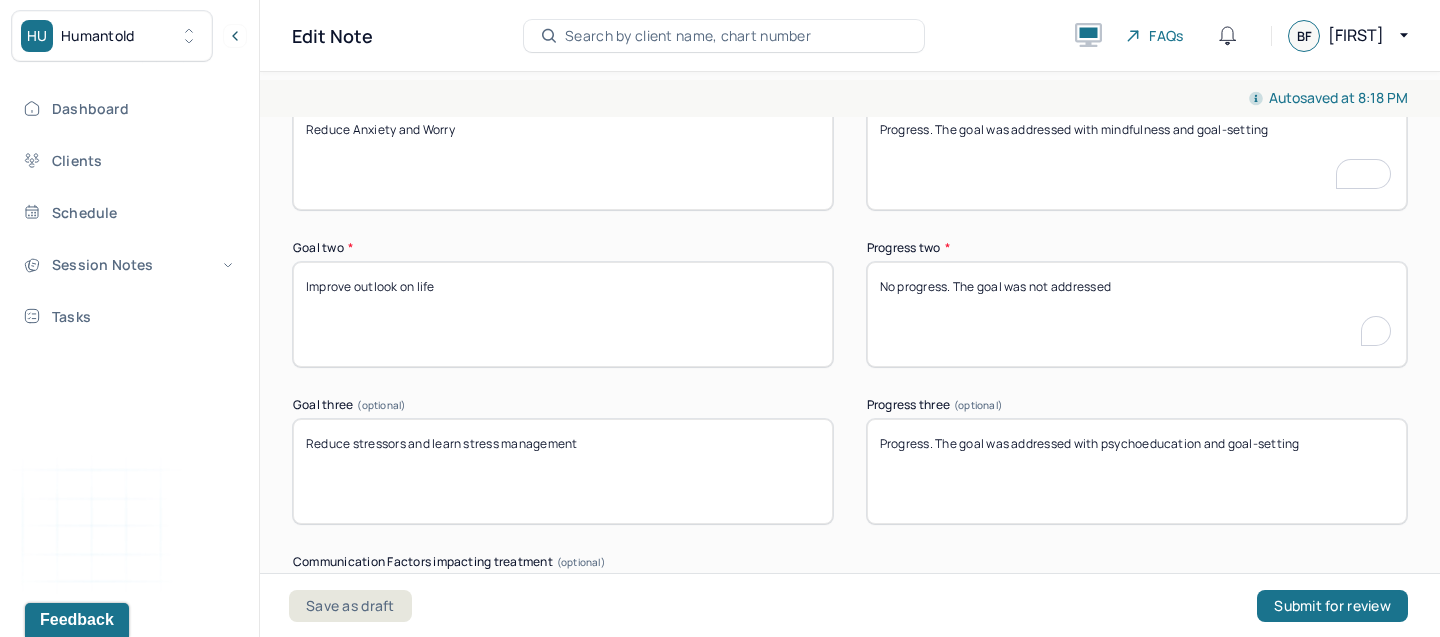 click on "No progress. The goal was not addressed" at bounding box center (1137, 314) 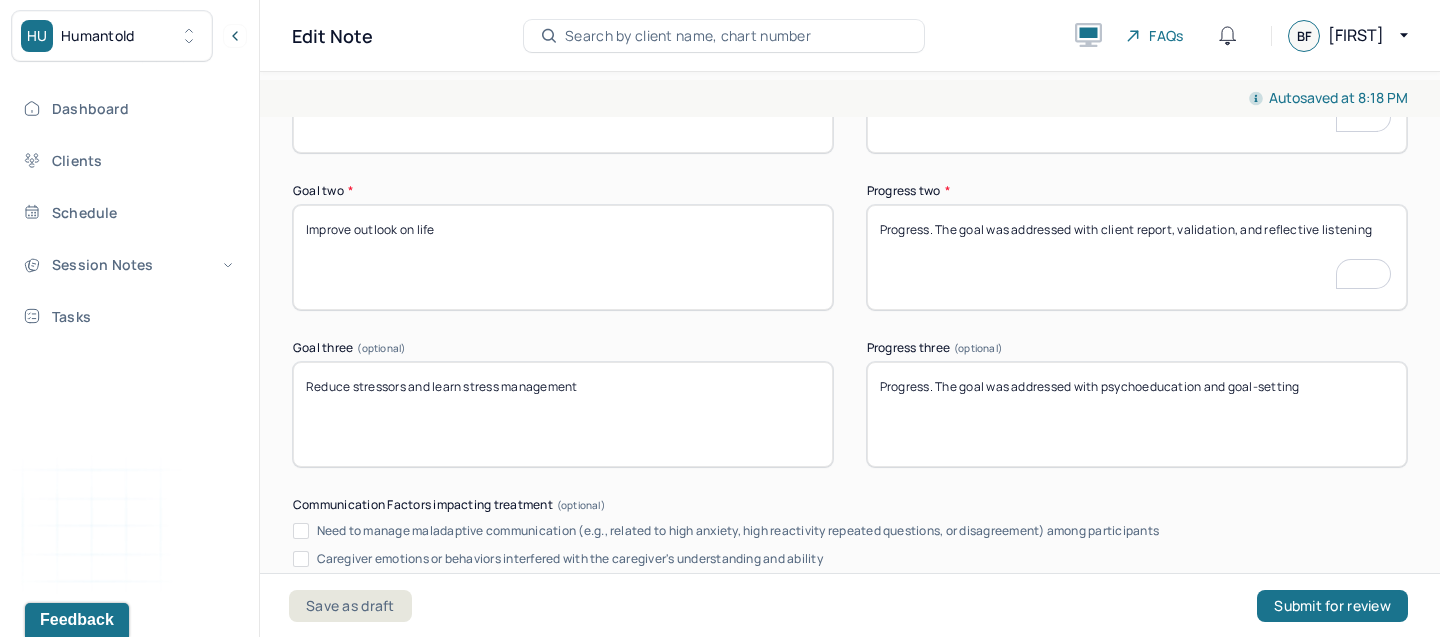 type on "Progress. The goal was addressed with client report, validation, and reflective listening" 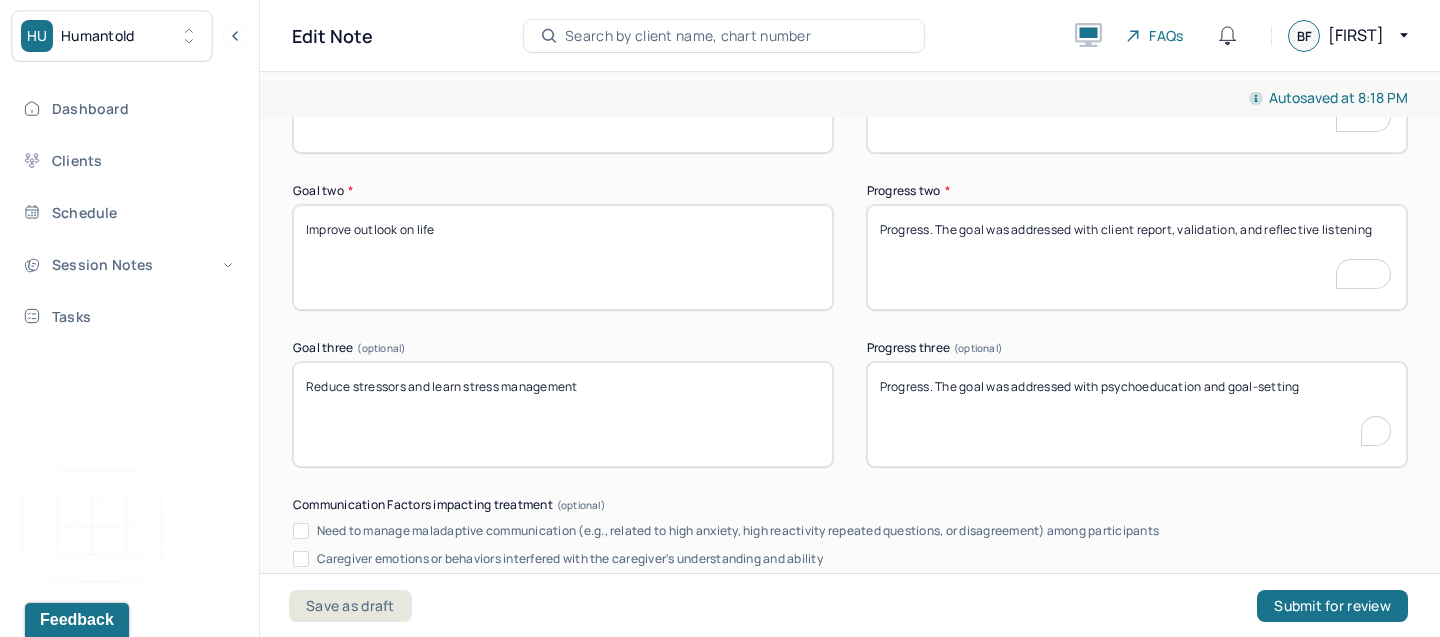 click on "Progress. The goal was addressed with psychoeducation and goal-setting" at bounding box center [1137, 414] 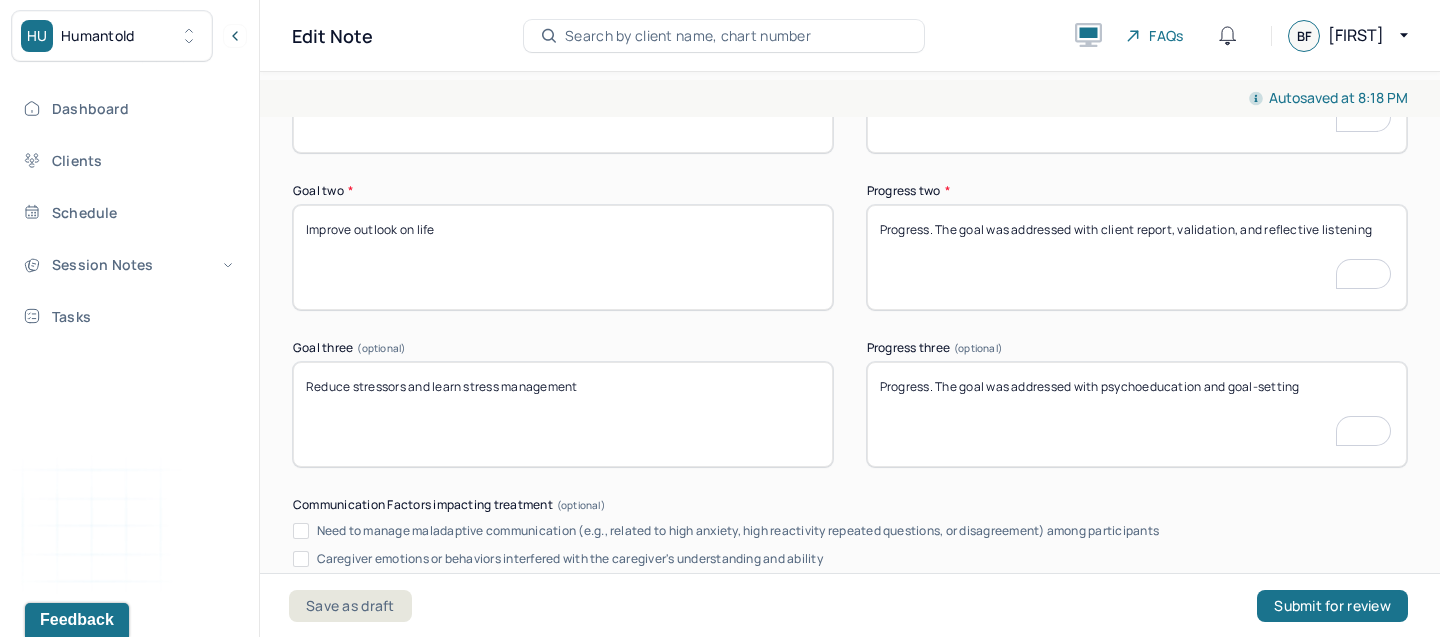 click on "Progress. The goal was addressed with psychoeducation and goal-setting" at bounding box center [1137, 414] 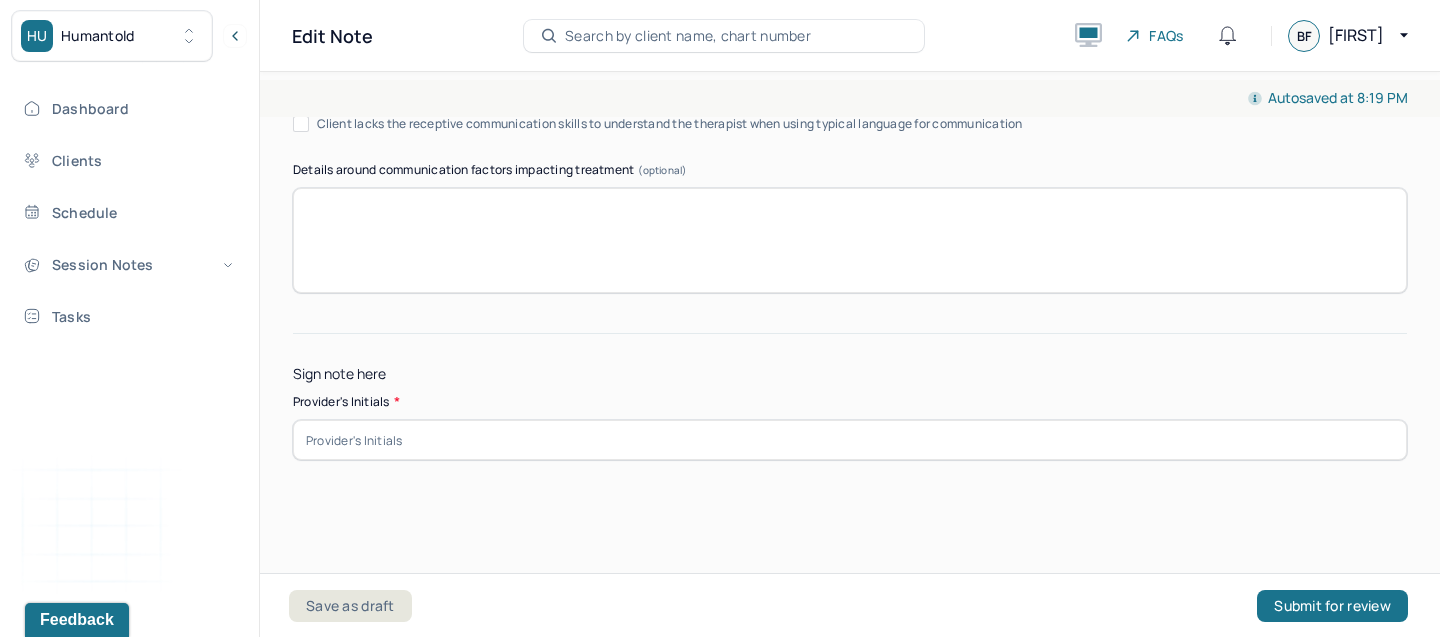 type on "No progress. The goal was not addressed" 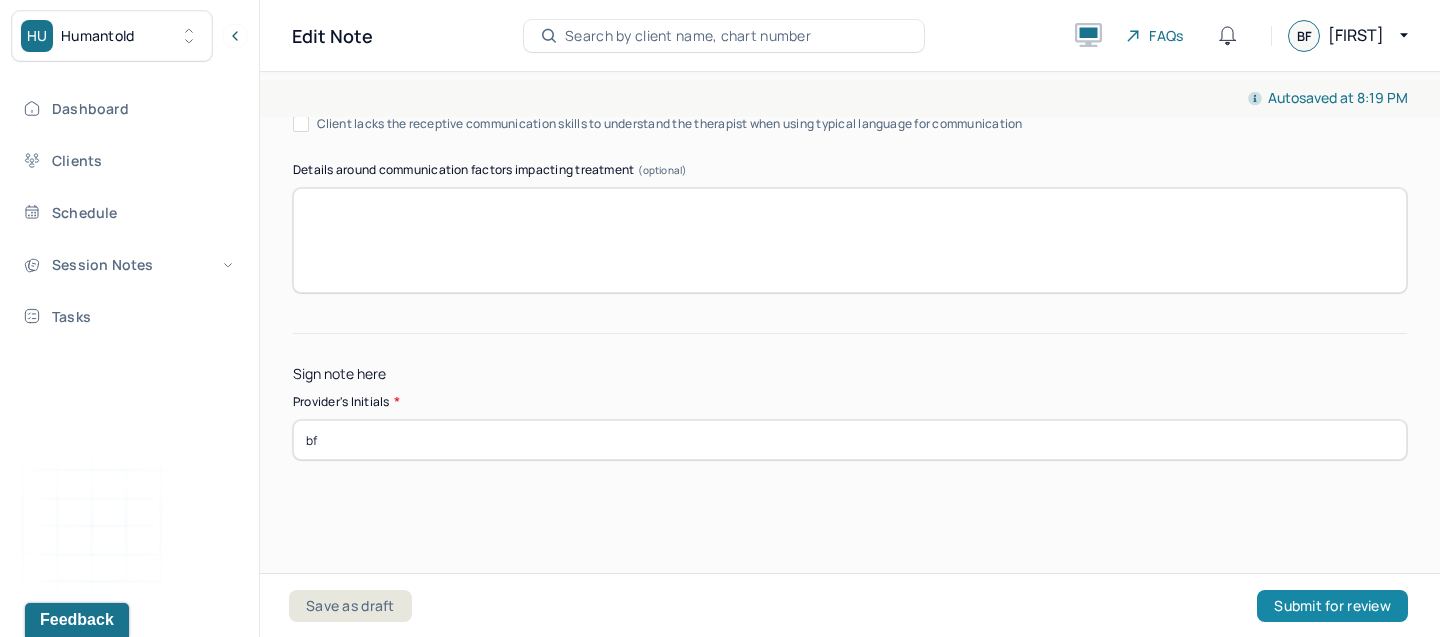 type on "bf" 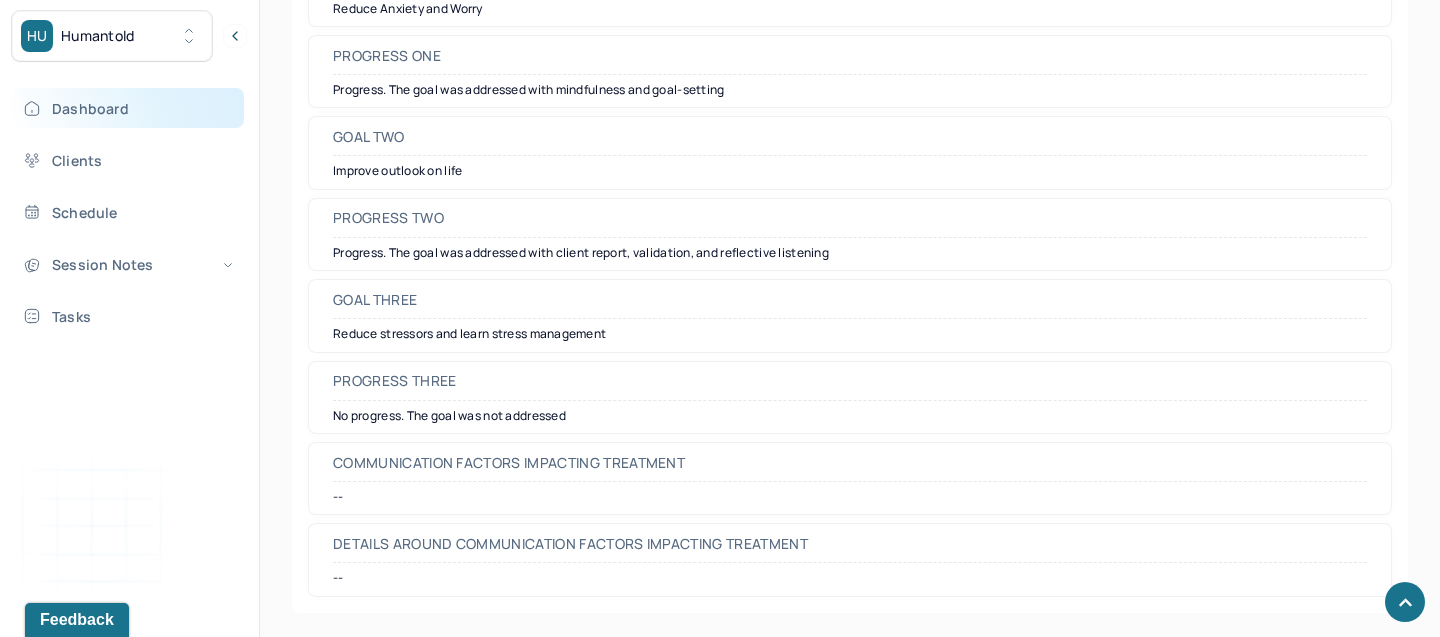 click on "Dashboard" at bounding box center [128, 108] 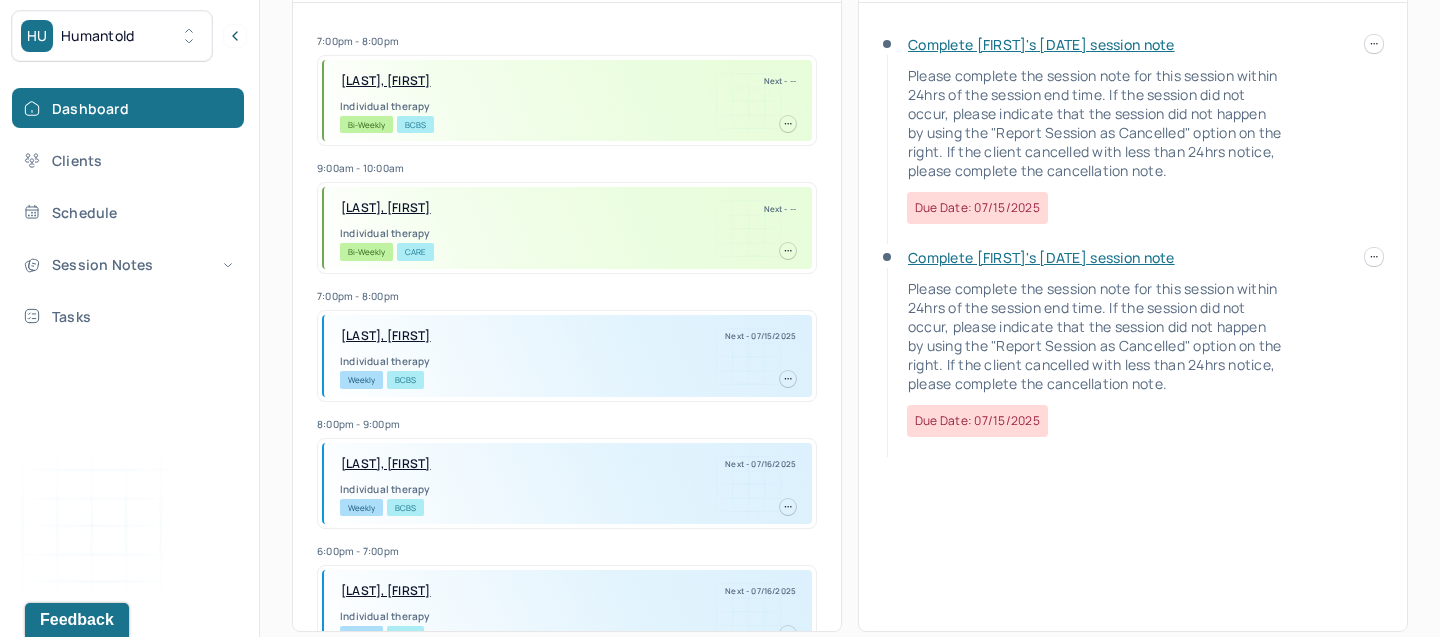 click on "Complete [FIRST]'s Mon, 07/14 session note" at bounding box center [1041, 257] 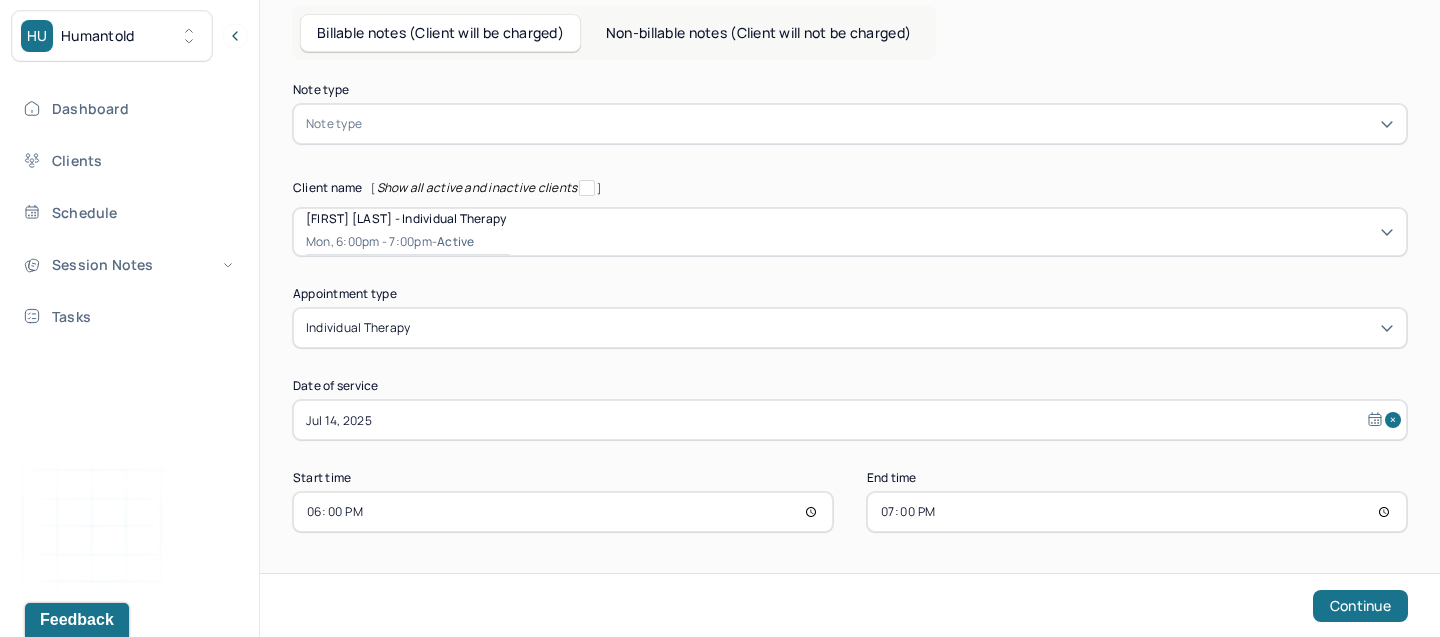 click at bounding box center (880, 124) 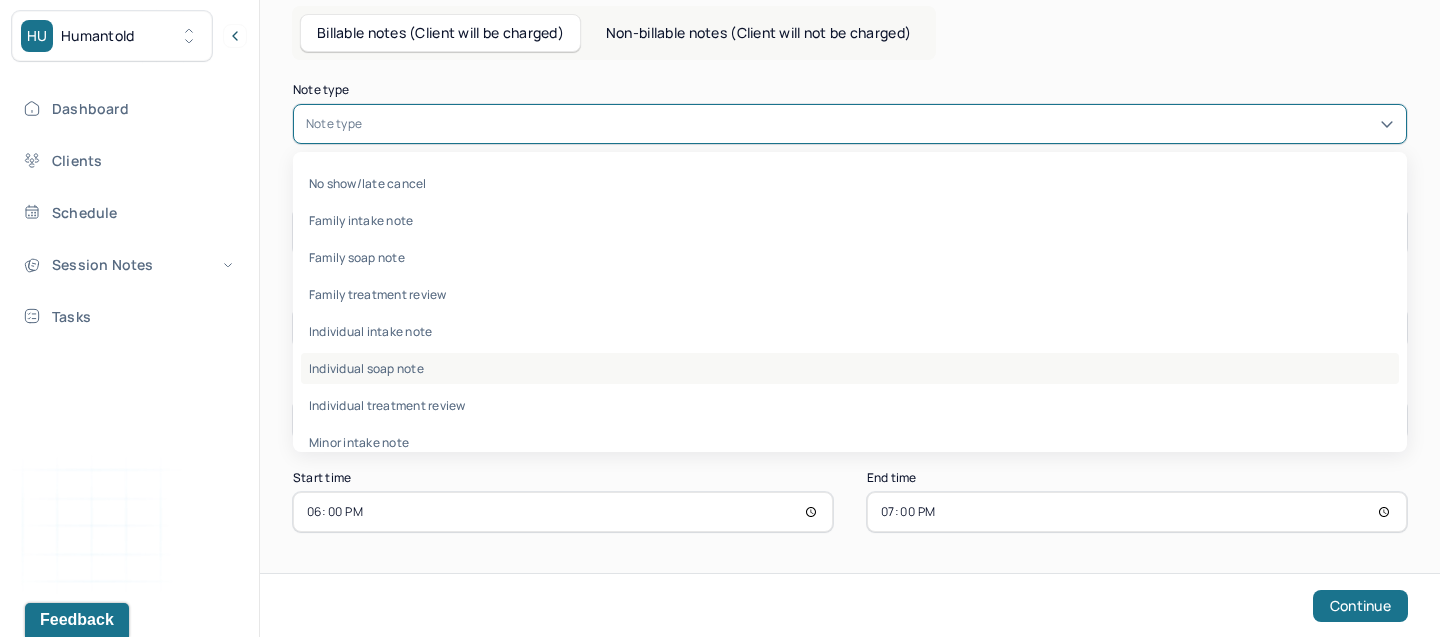 click on "Individual soap note" at bounding box center (850, 368) 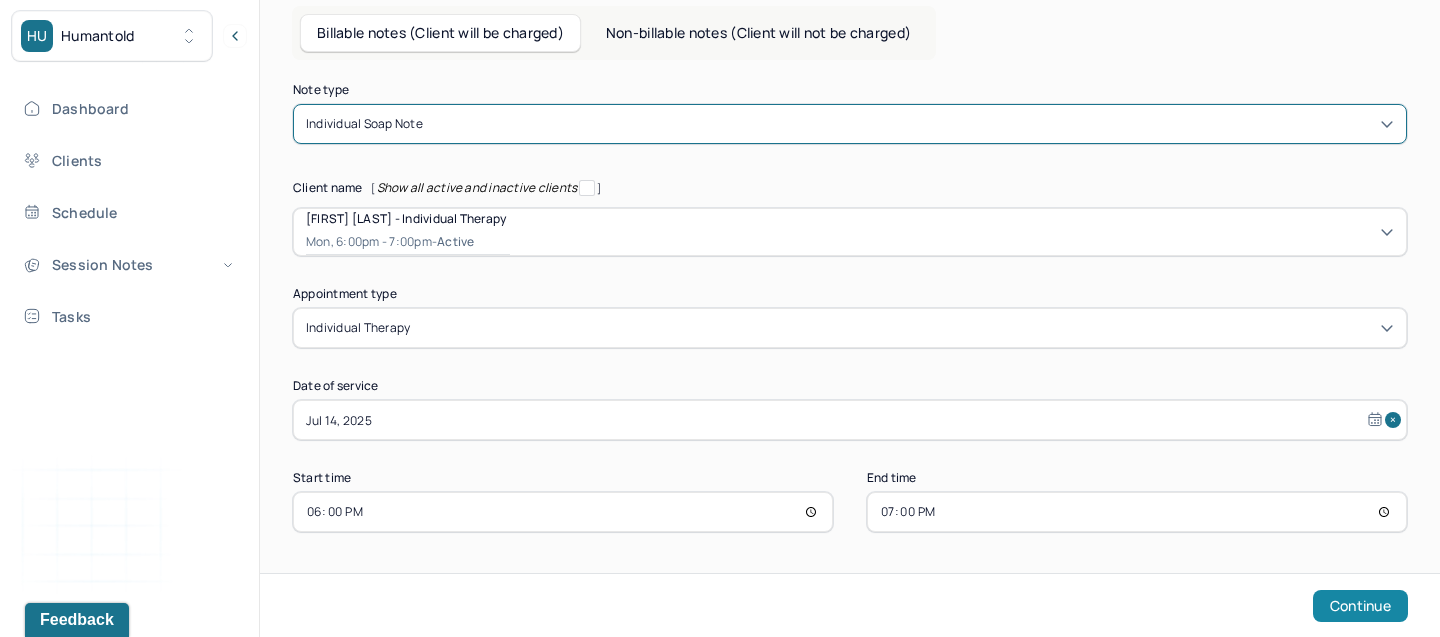 click on "Continue" at bounding box center [1360, 606] 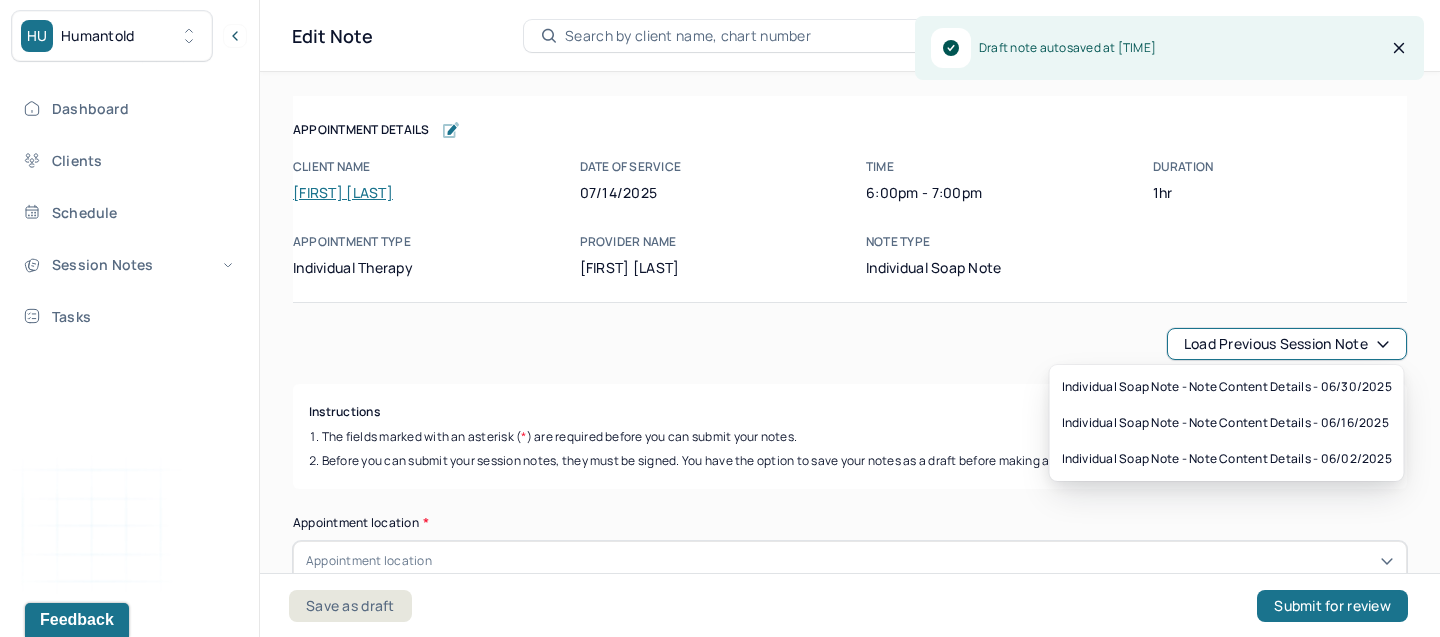 click on "Load previous session note" at bounding box center [1287, 344] 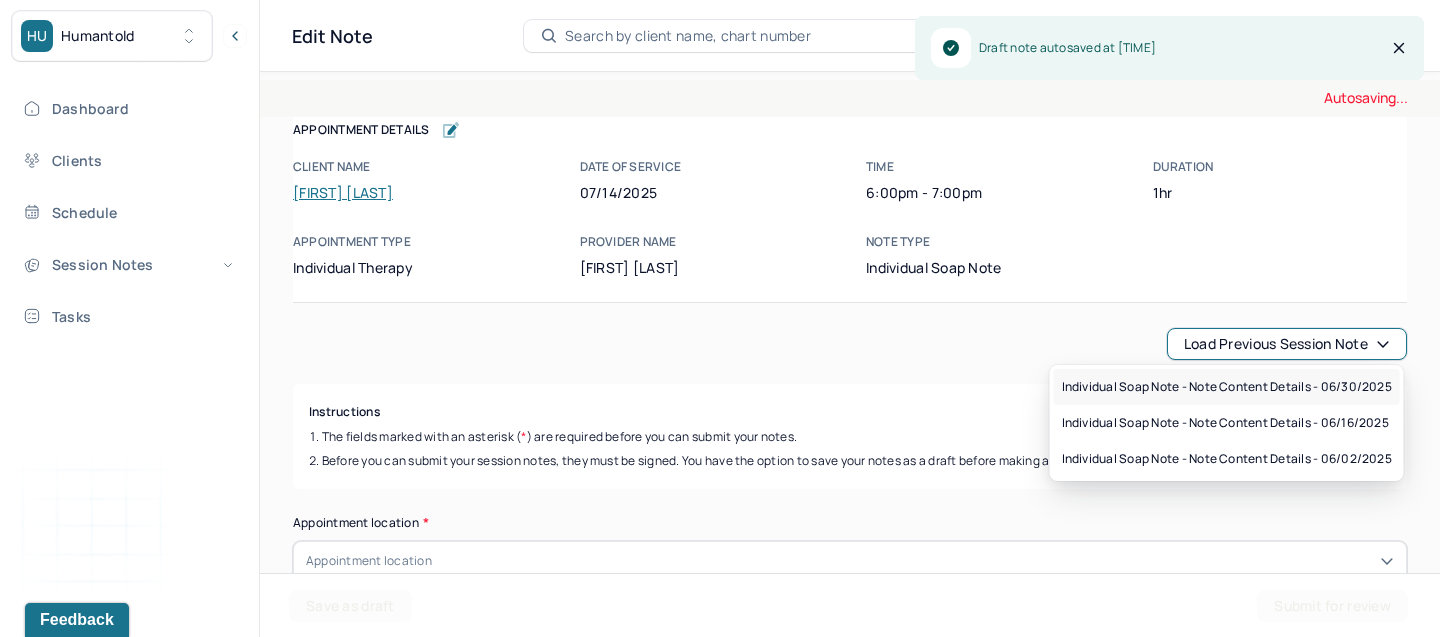 click on "Individual soap note   - Note content Details -   06/30/2025" at bounding box center (1227, 387) 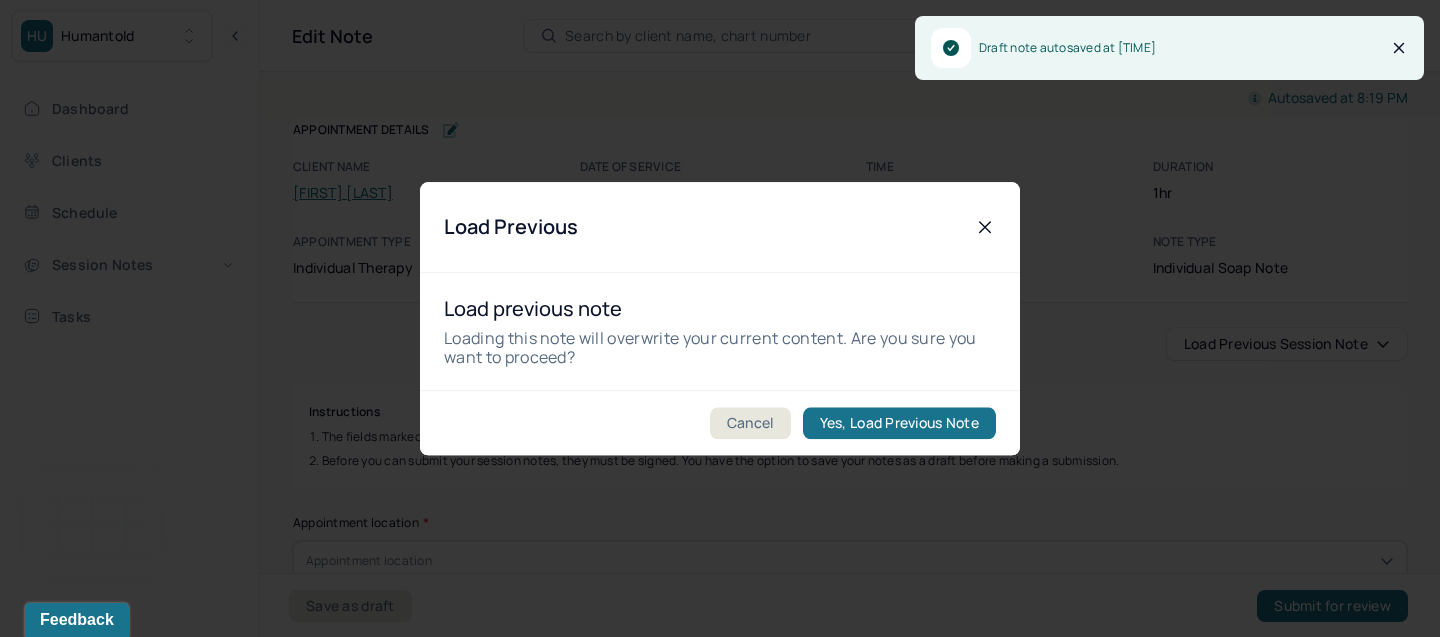 click on "Cancel     Yes, Load Previous Note" at bounding box center (720, 422) 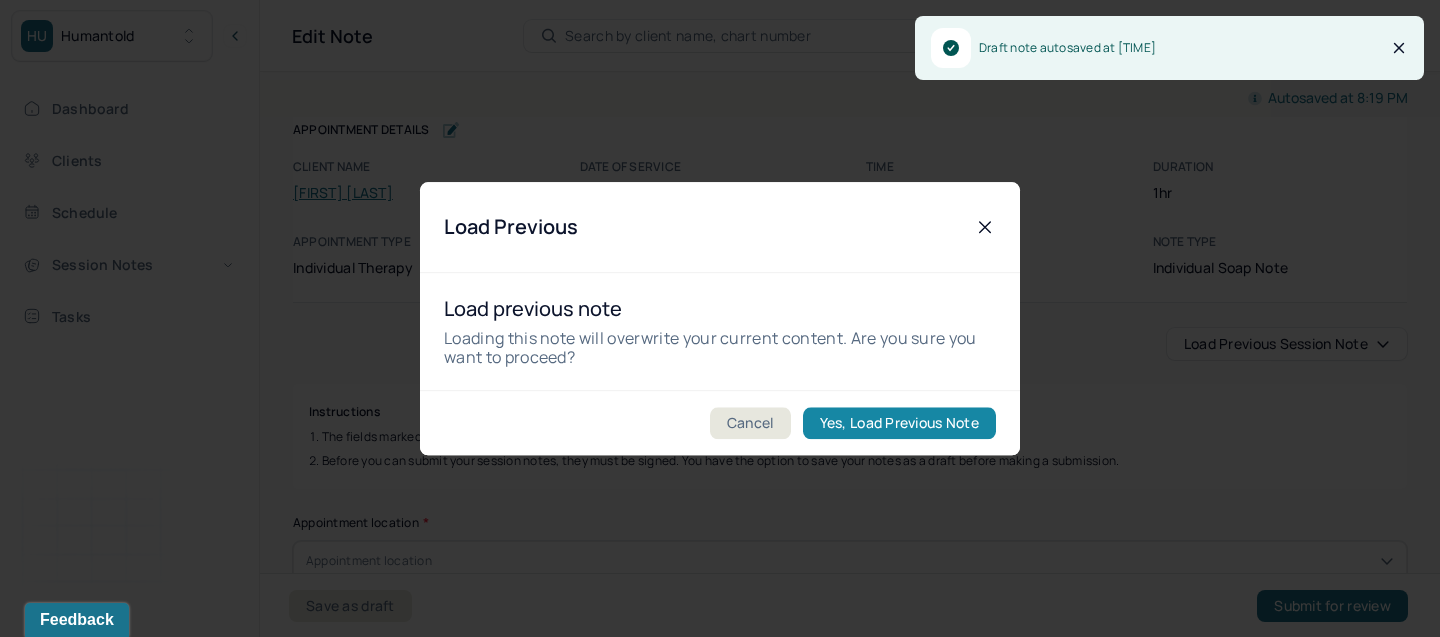 click on "Yes, Load Previous Note" at bounding box center (899, 423) 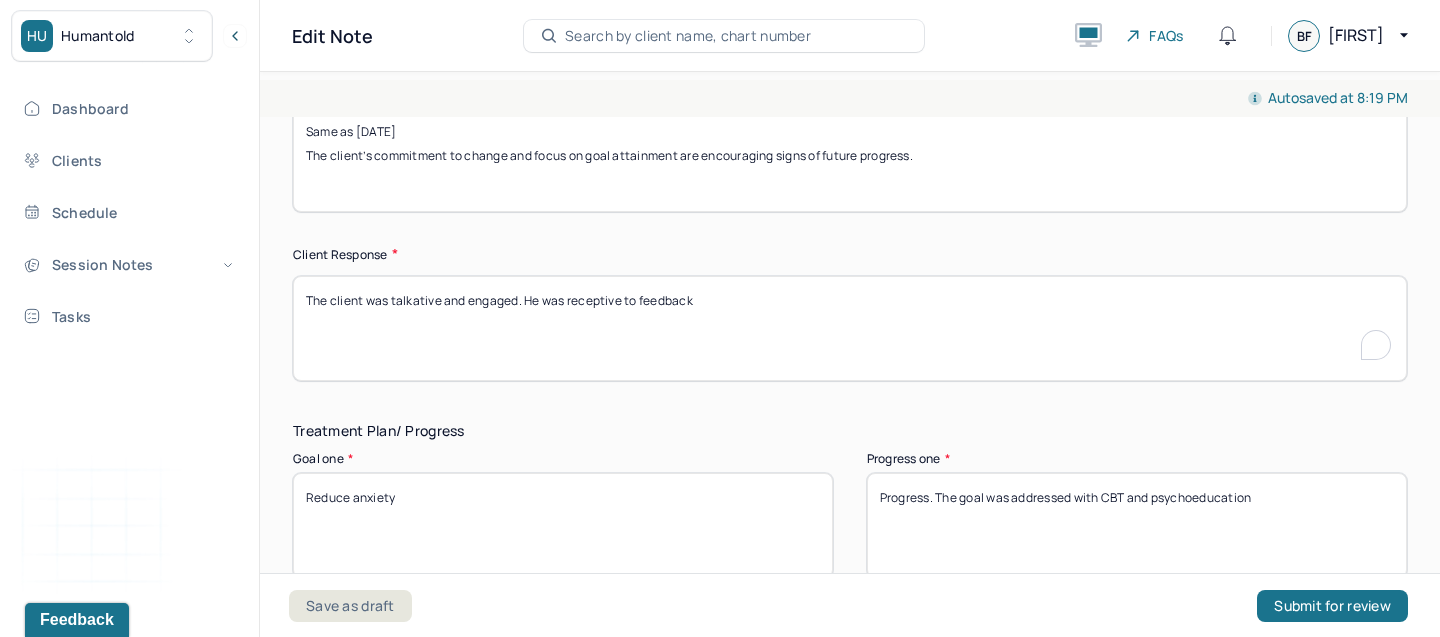 click on "The client was talkative and engaged. He was receptive to feedback" at bounding box center (850, 328) 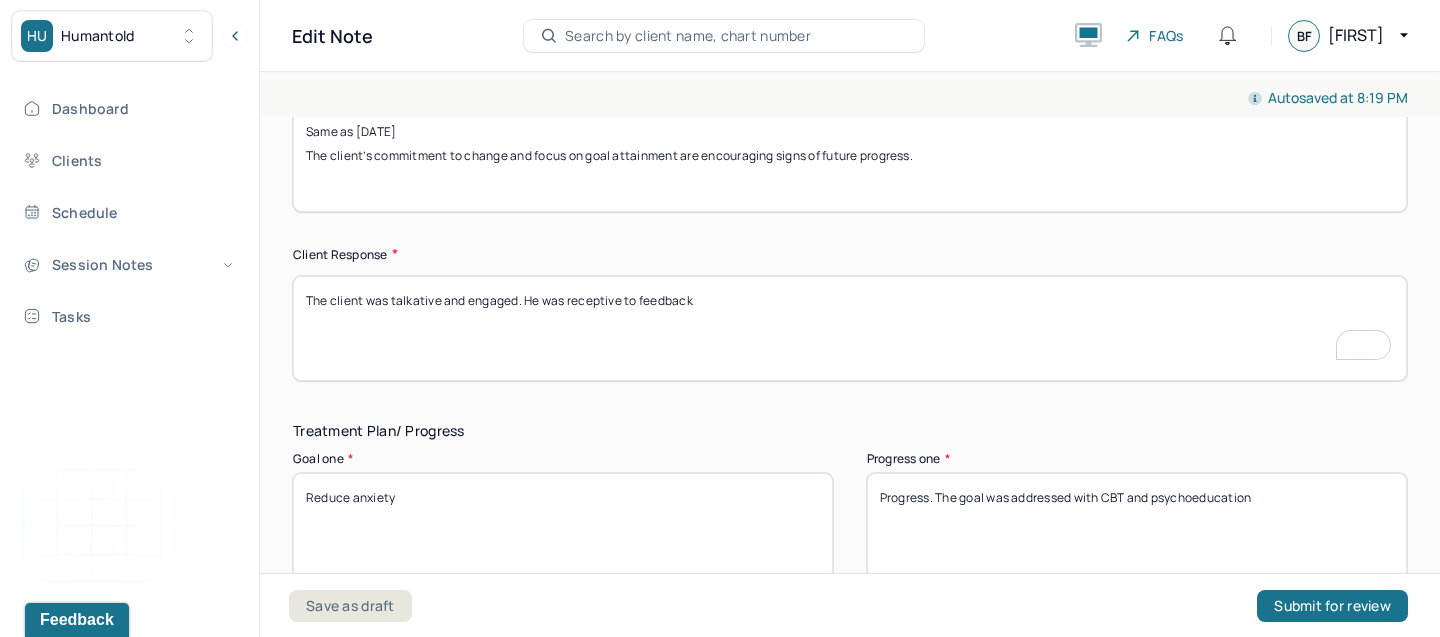 paste on "demonstrated a willingness to share and discuss concerns." 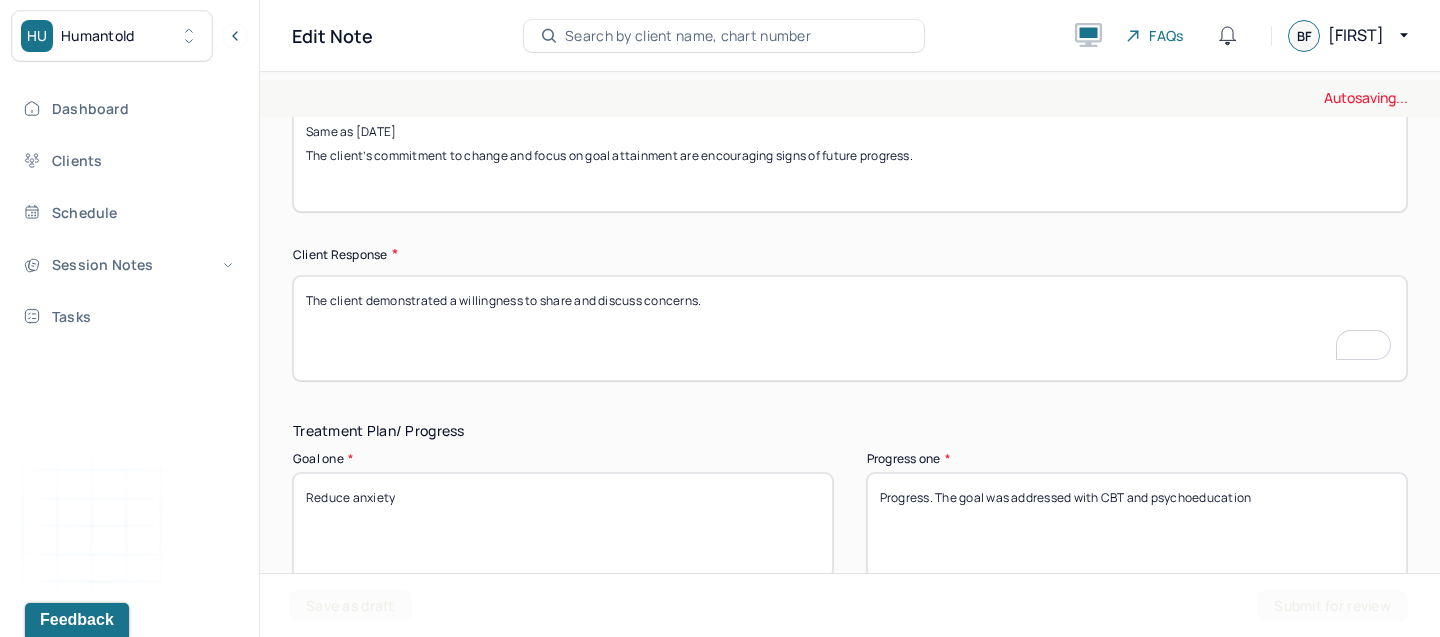 type on "The client demonstrated a willingness to share and discuss concerns." 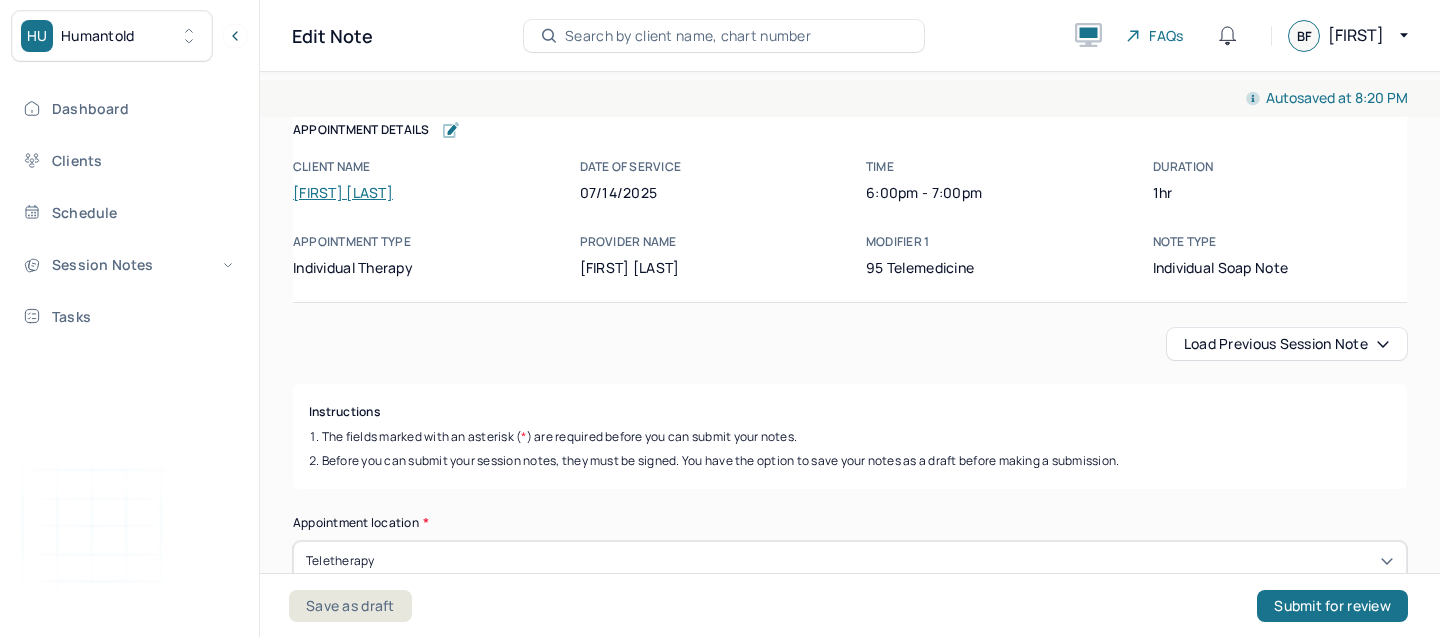 scroll, scrollTop: 0, scrollLeft: 0, axis: both 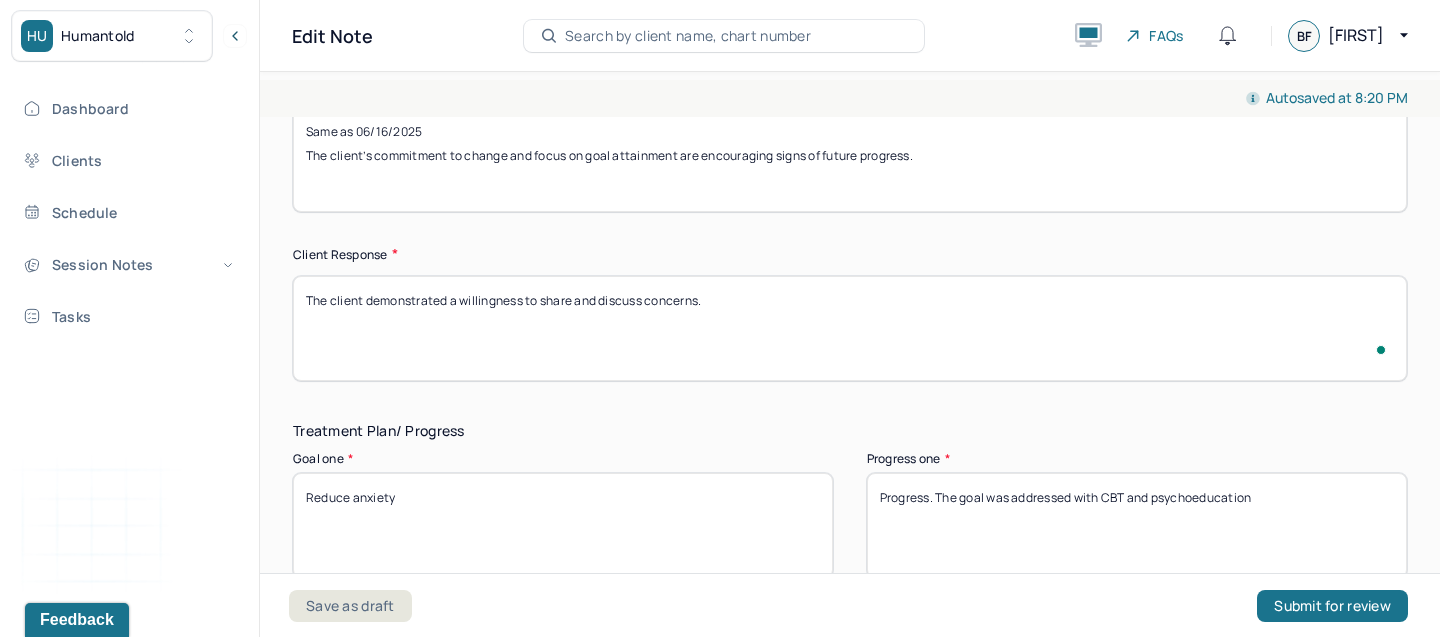 type on "The client demonstrated a willingness to share and discuss concerns." 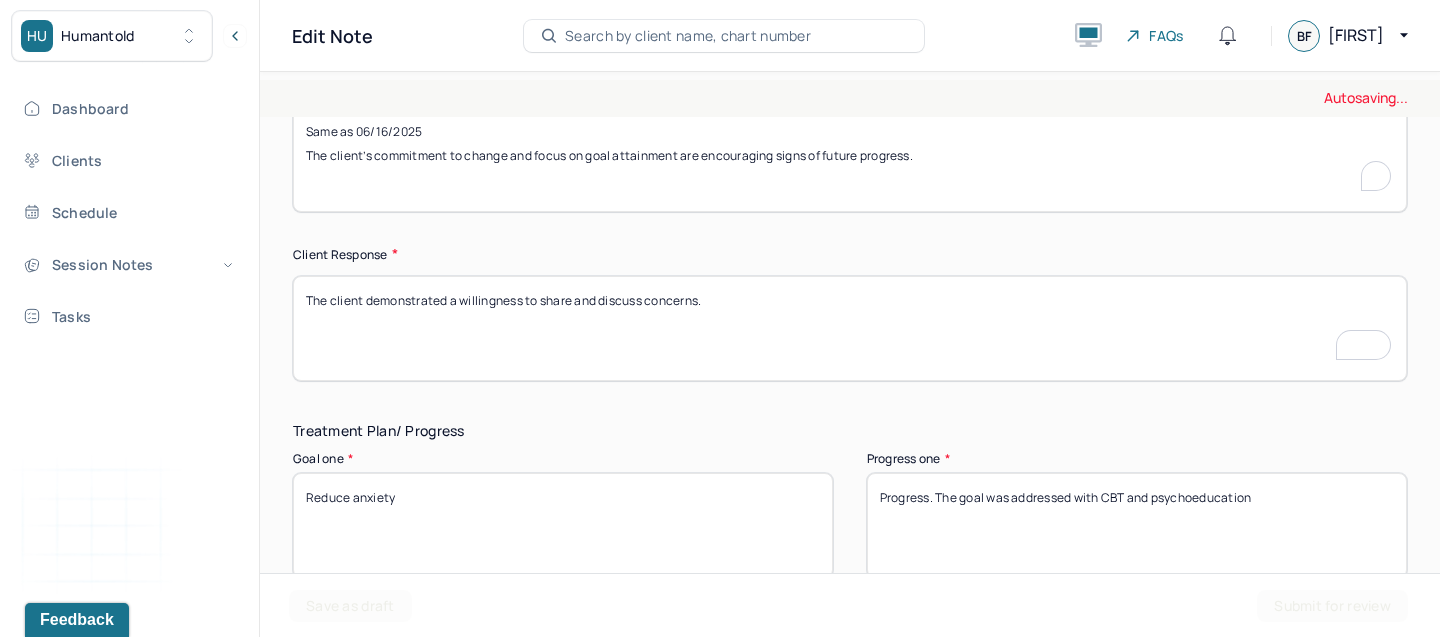 click on "Same as [DATE]
The client’s commitment to change and focus on goal attainment are encouraging signs of future progress." at bounding box center [850, 159] 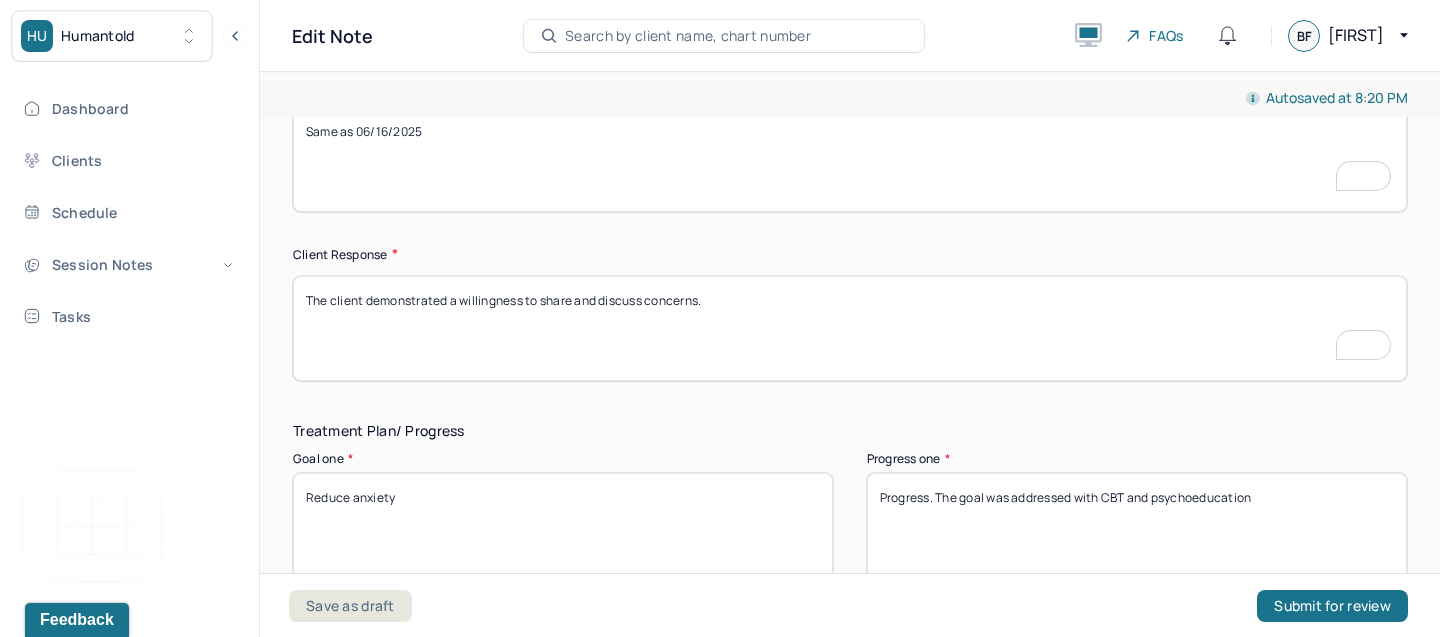 scroll, scrollTop: 3050, scrollLeft: 0, axis: vertical 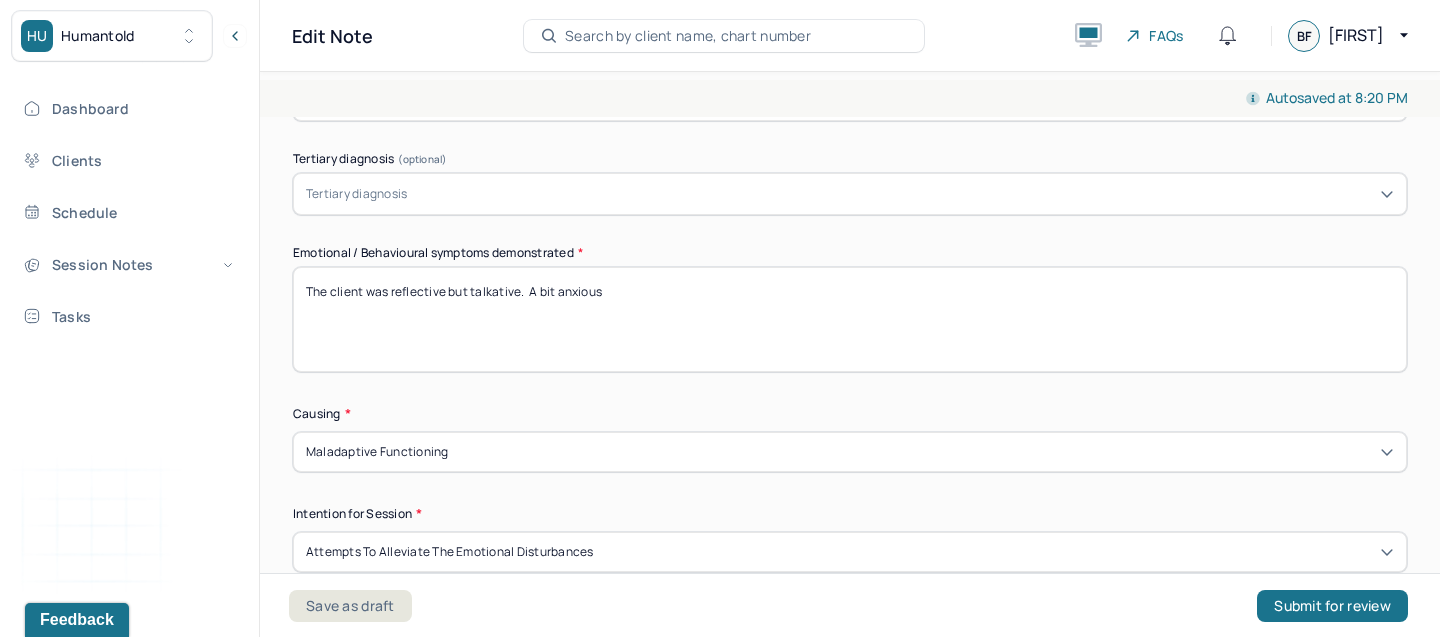 type on "Same as 06/16/2025
The client remains engaged in the therapeutic process and is consistently applying coping strategies between sessions. She is showing meaningful progress toward her established treatment goals." 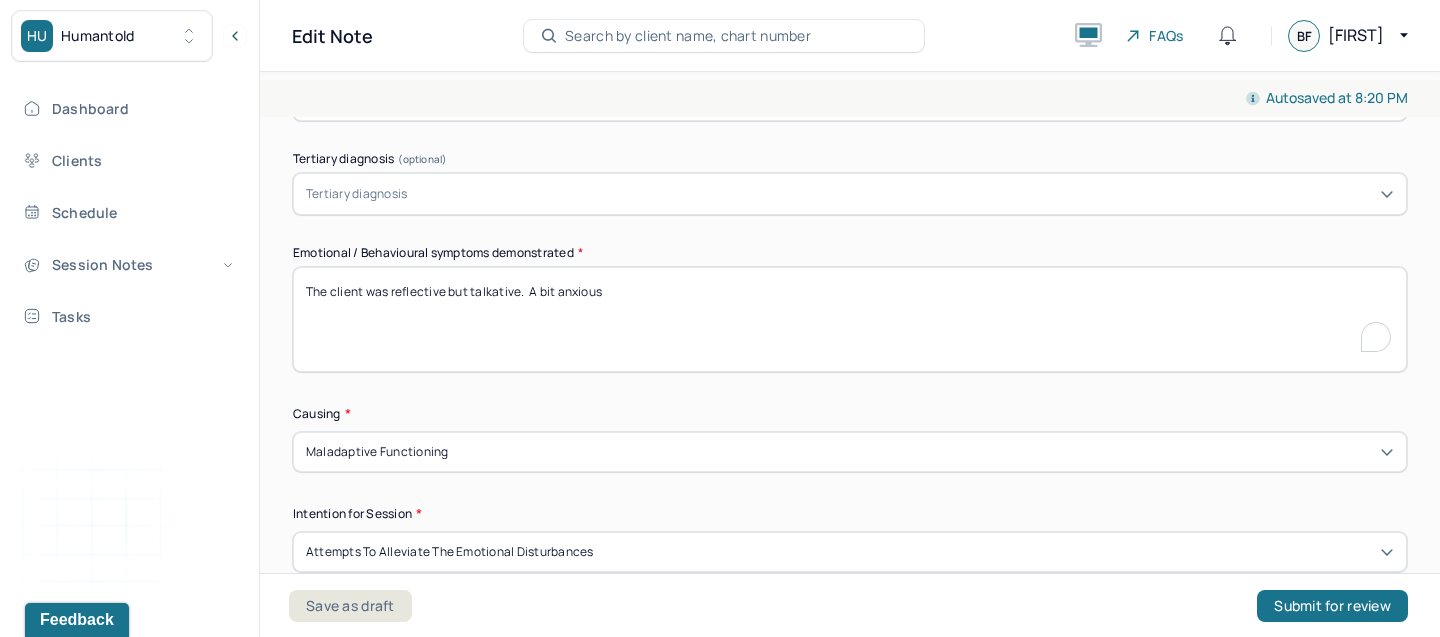 click on "The client was reflective but talkative.  A bit anxious" at bounding box center (850, 319) 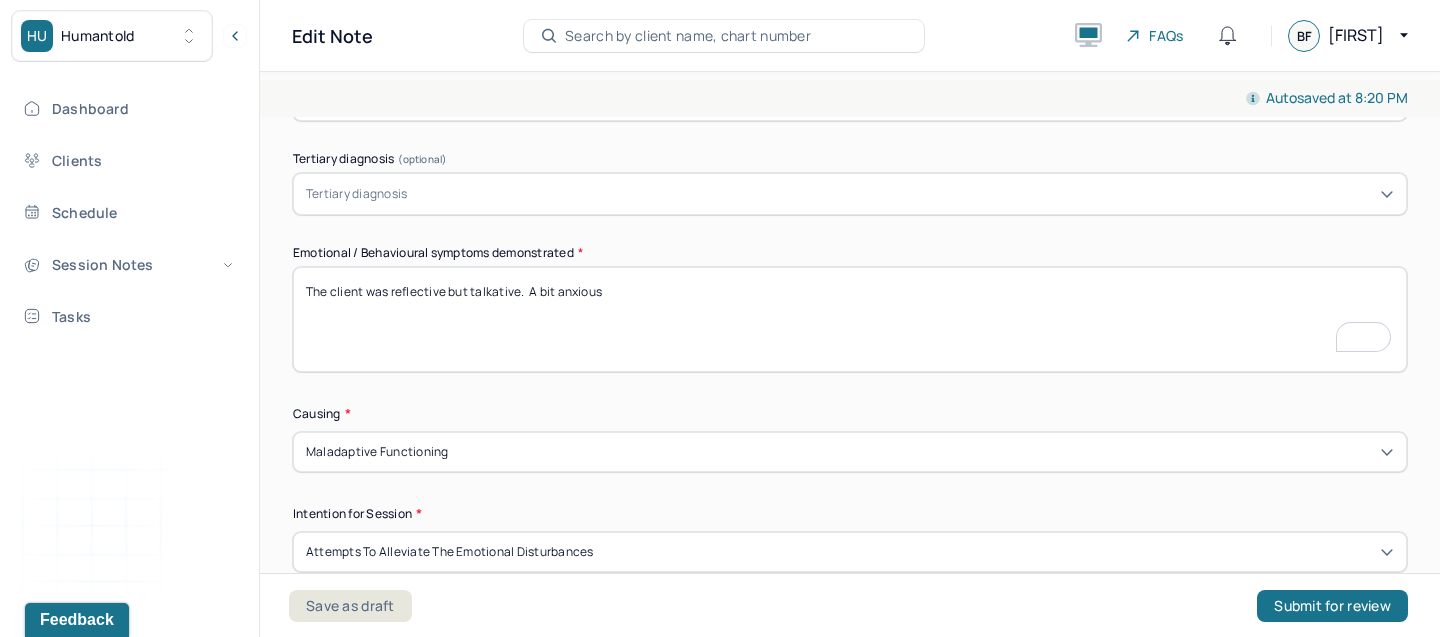 click on "The client was reflective but talkative.  A bit anxious" at bounding box center (850, 319) 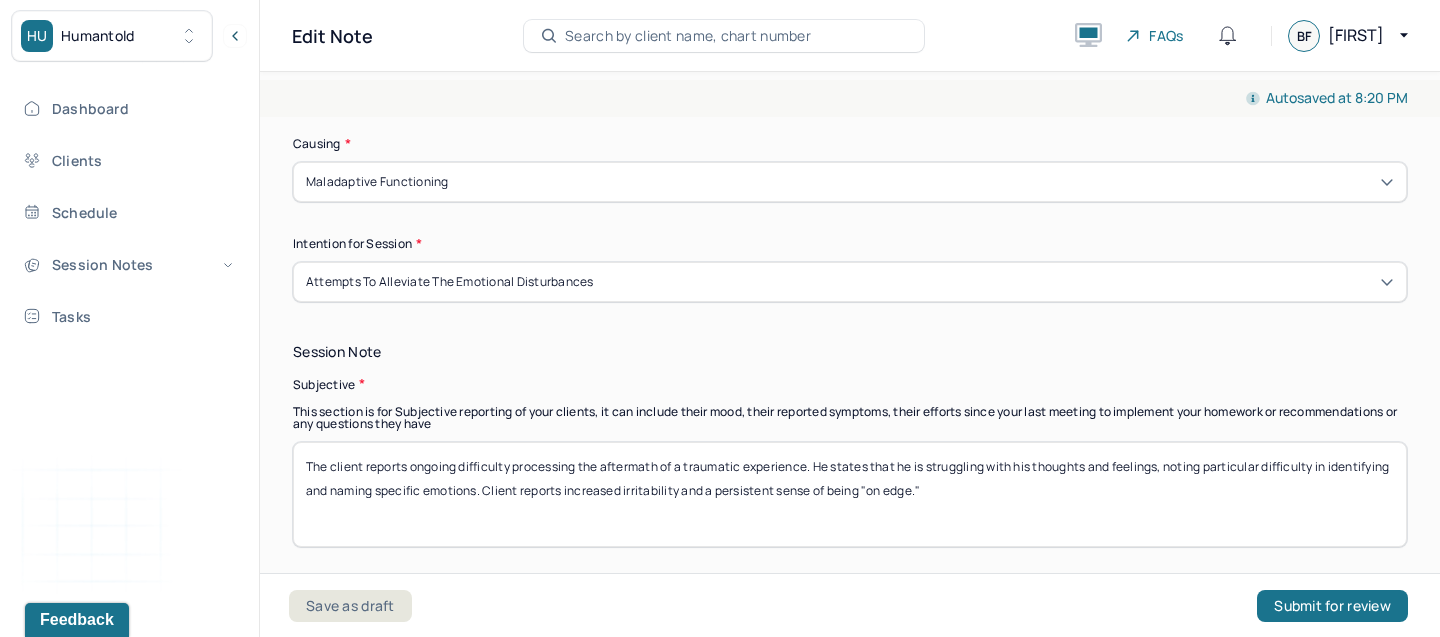 type 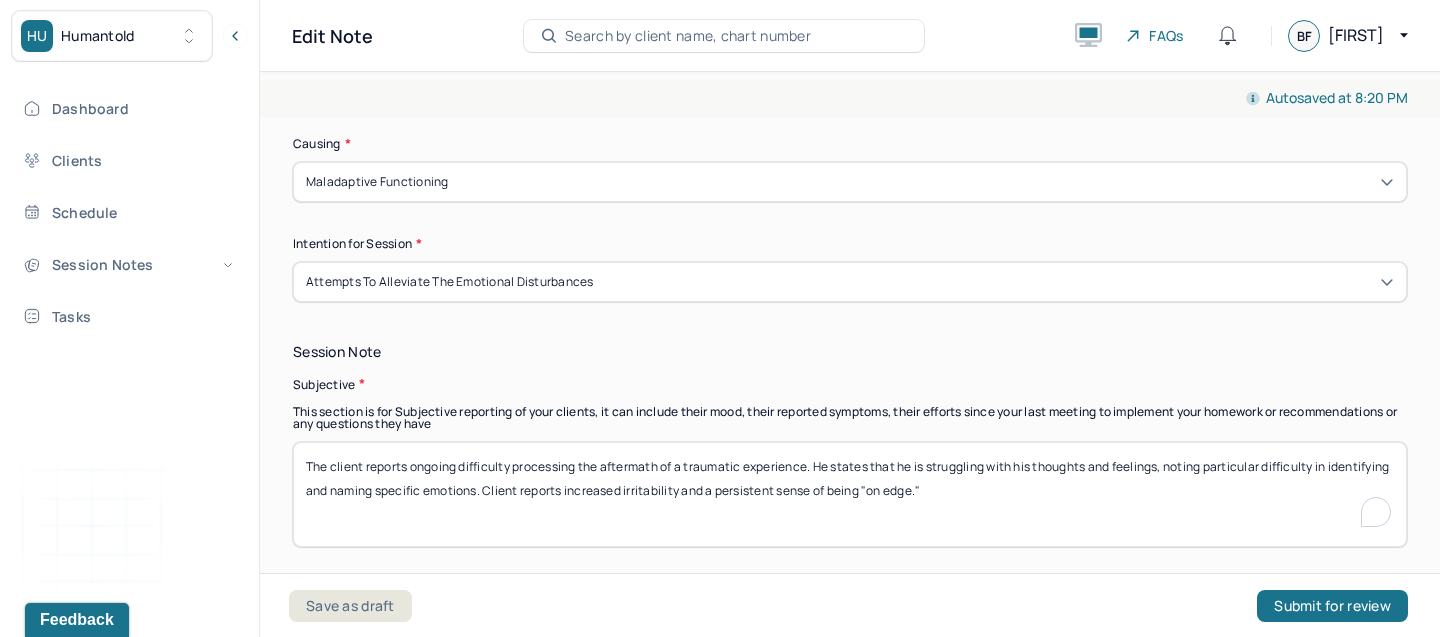 click on "The client reports ongoing difficulty processing the aftermath of a traumatic experience. He states that he is struggling with his thoughts and feelings, noting particular difficulty in identifying and naming specific emotions. Client reports increased irritability and a persistent sense of being "on edge."" at bounding box center [850, 494] 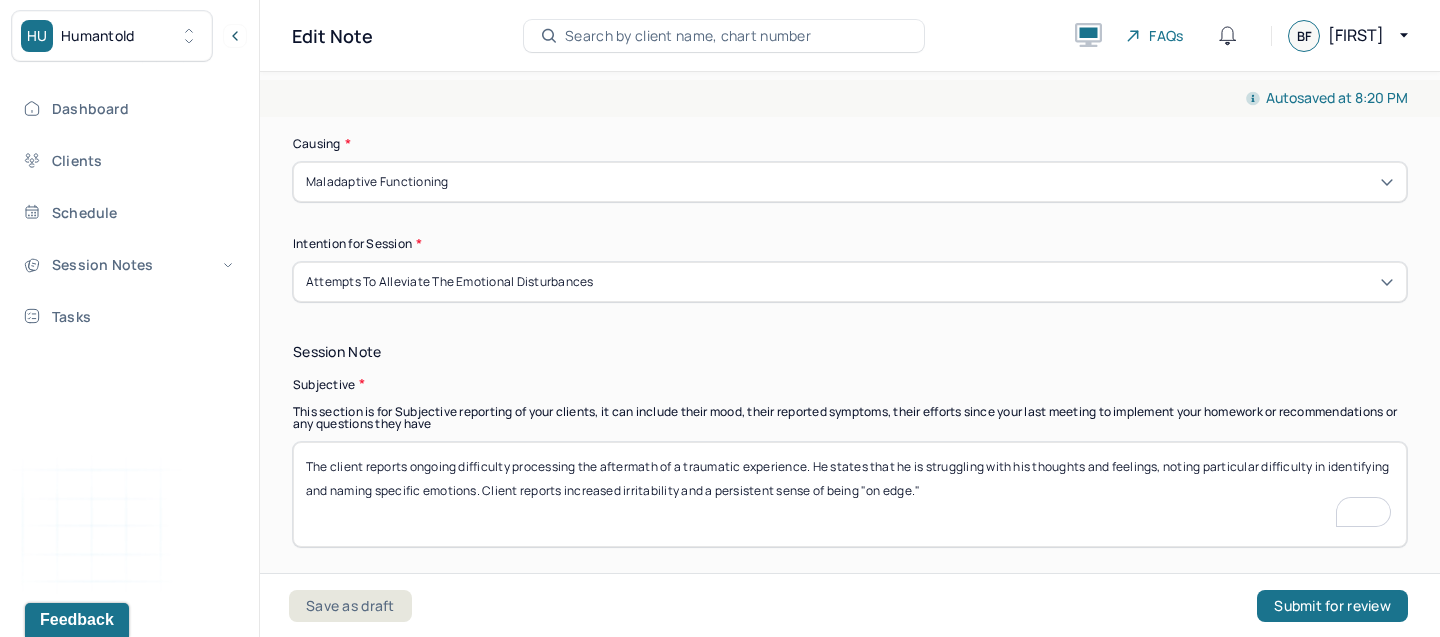 click on "The client reports ongoing difficulty processing the aftermath of a traumatic experience. He states that he is struggling with his thoughts and feelings, noting particular difficulty in identifying and naming specific emotions. Client reports increased irritability and a persistent sense of being "on edge."" at bounding box center (850, 494) 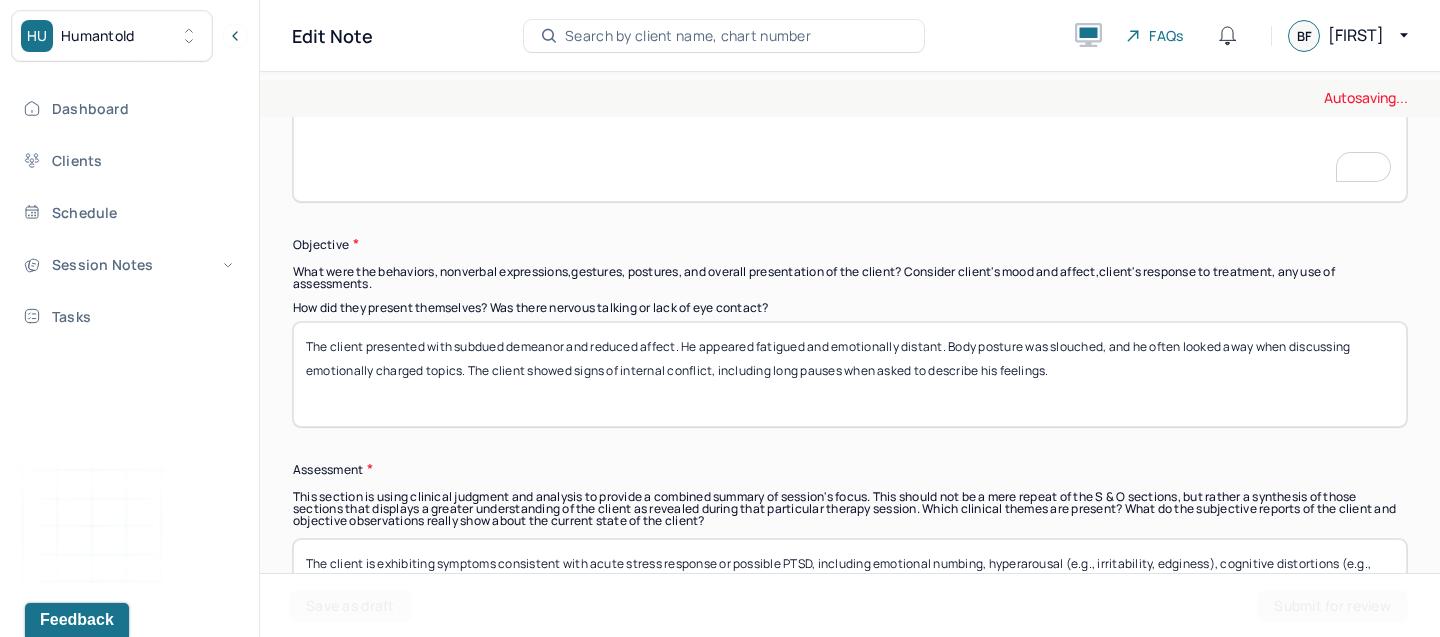 type 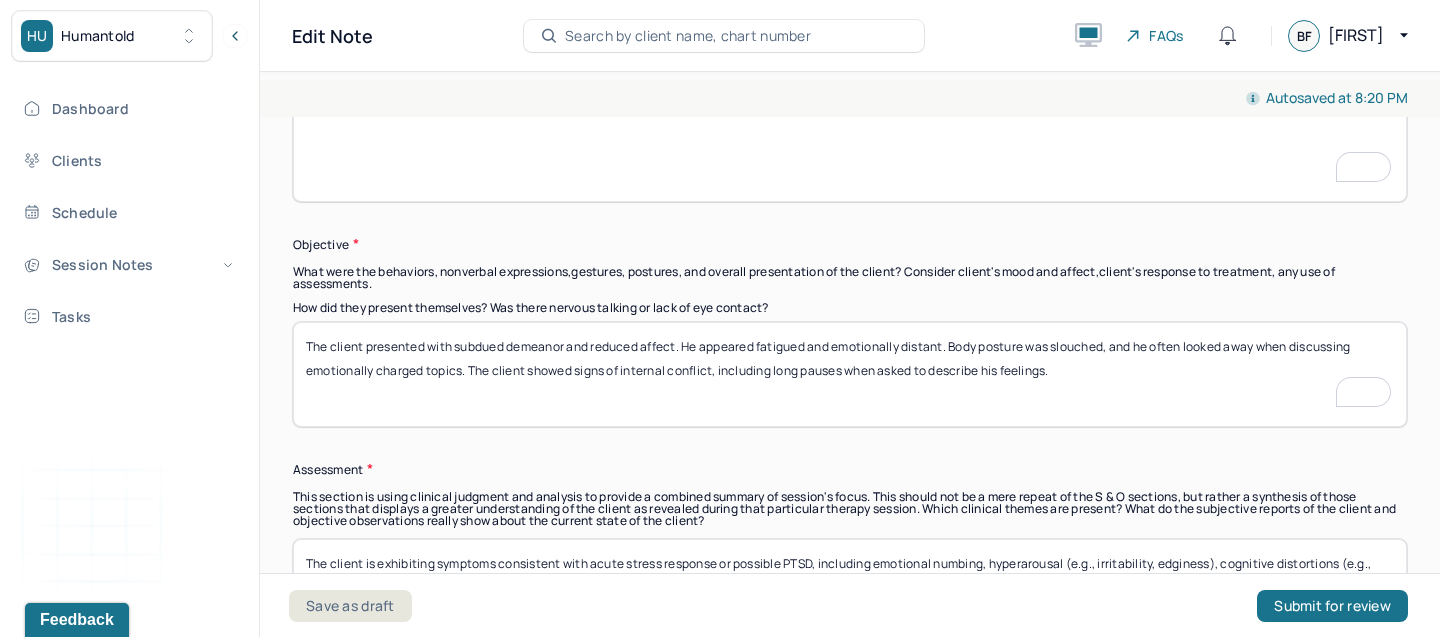 click on "The client presented with subdued demeanor and reduced affect. He appeared fatigued and emotionally distant. Body posture was slouched, and he often looked away when discussing emotionally charged topics. The client showed signs of internal conflict, including long pauses when asked to describe his feelings." at bounding box center [850, 374] 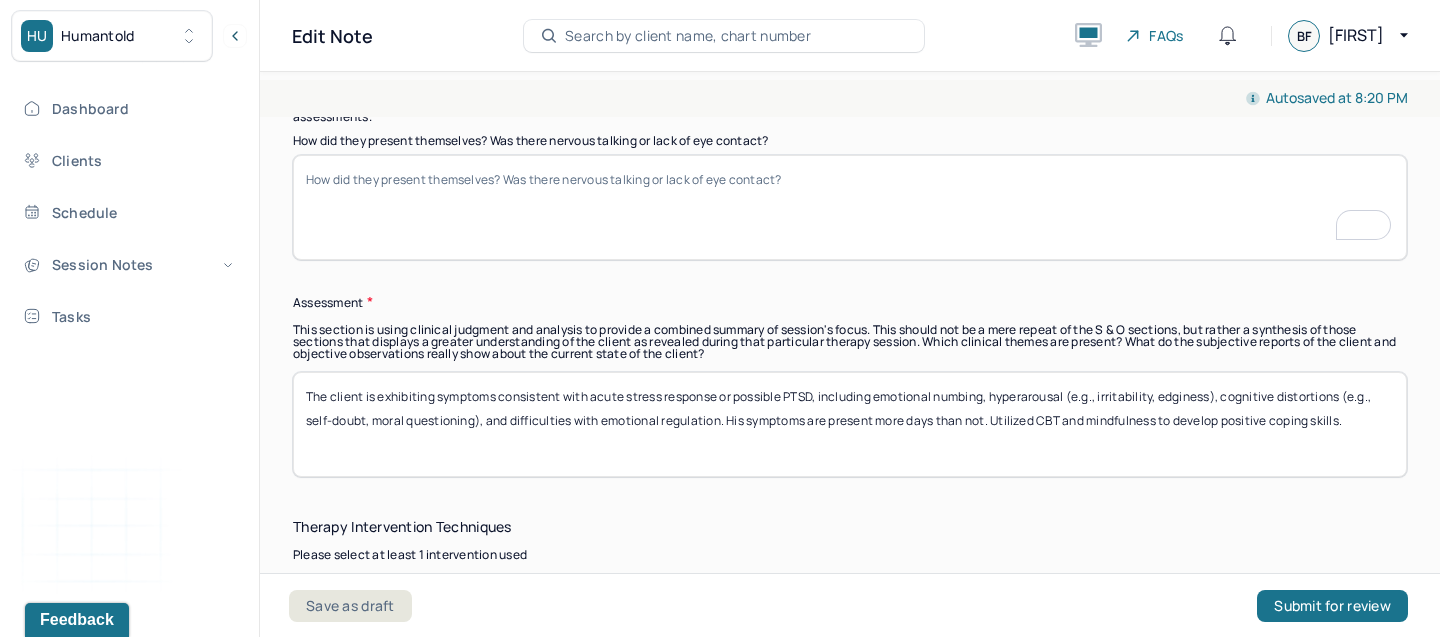 type 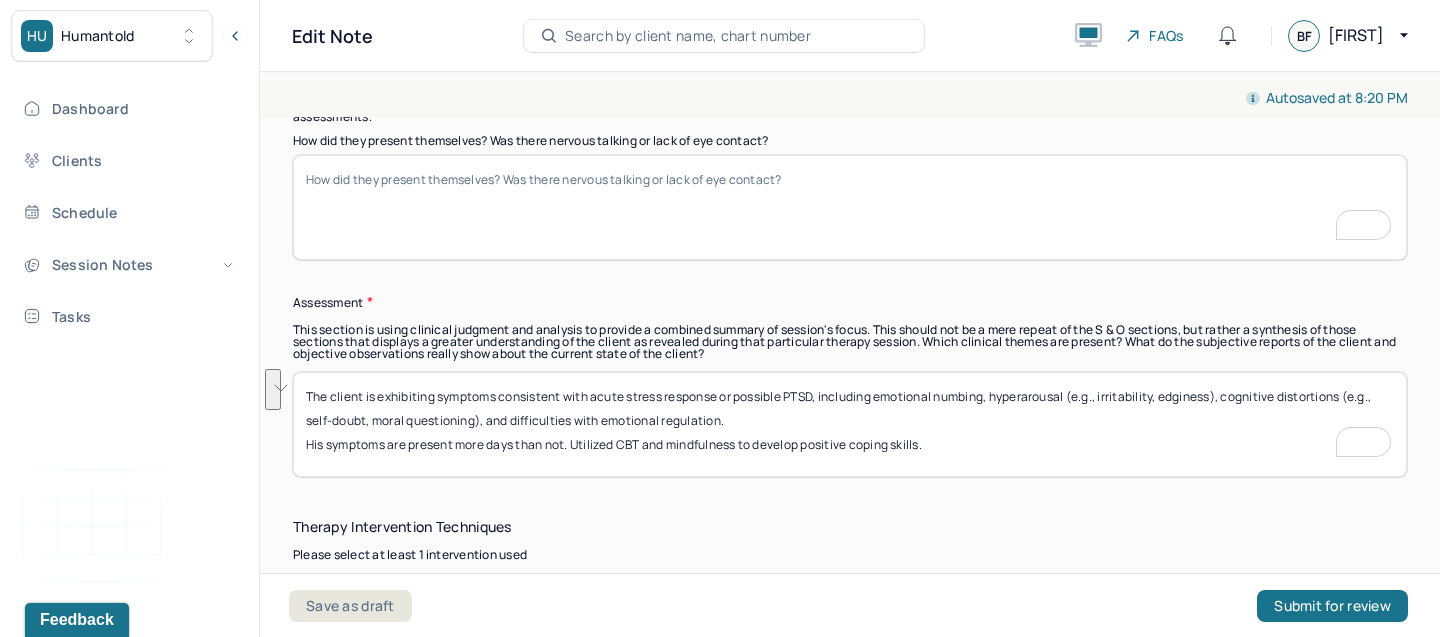 drag, startPoint x: 742, startPoint y: 413, endPoint x: 329, endPoint y: 358, distance: 416.64612 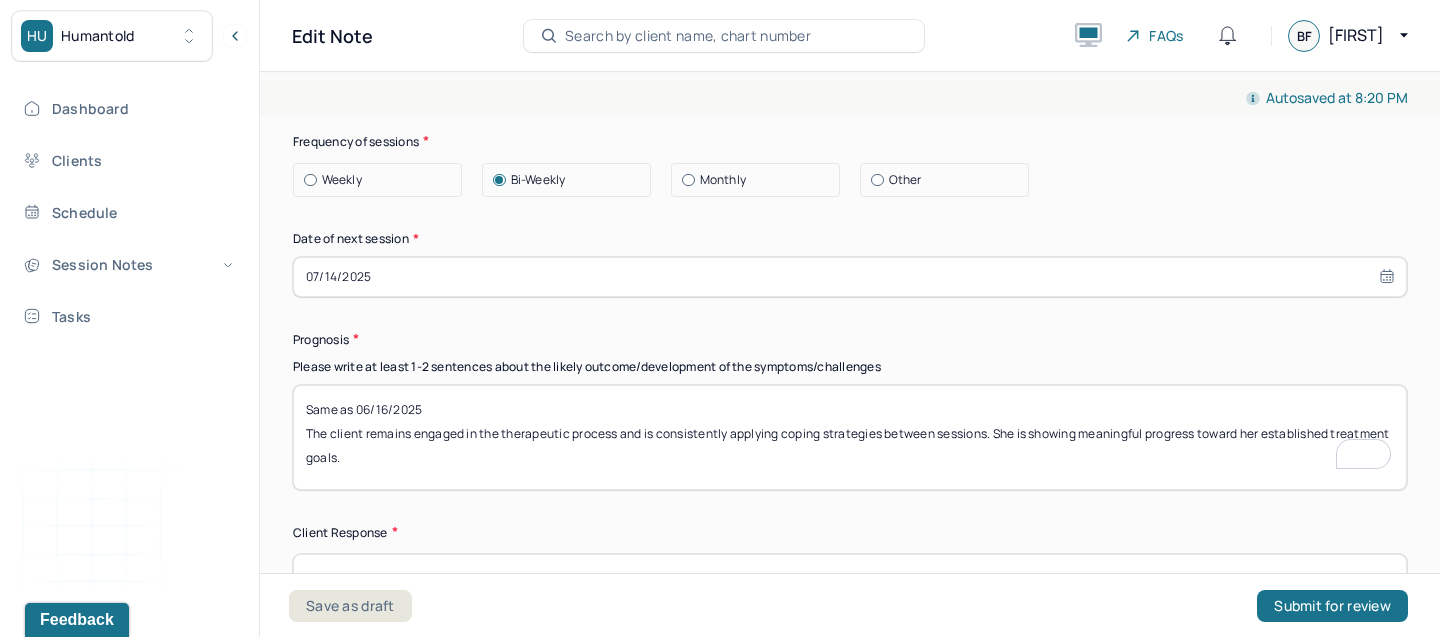 type on "His symptoms are present more days than not. Utilized CBT and mindfulness to develop positive coping skills." 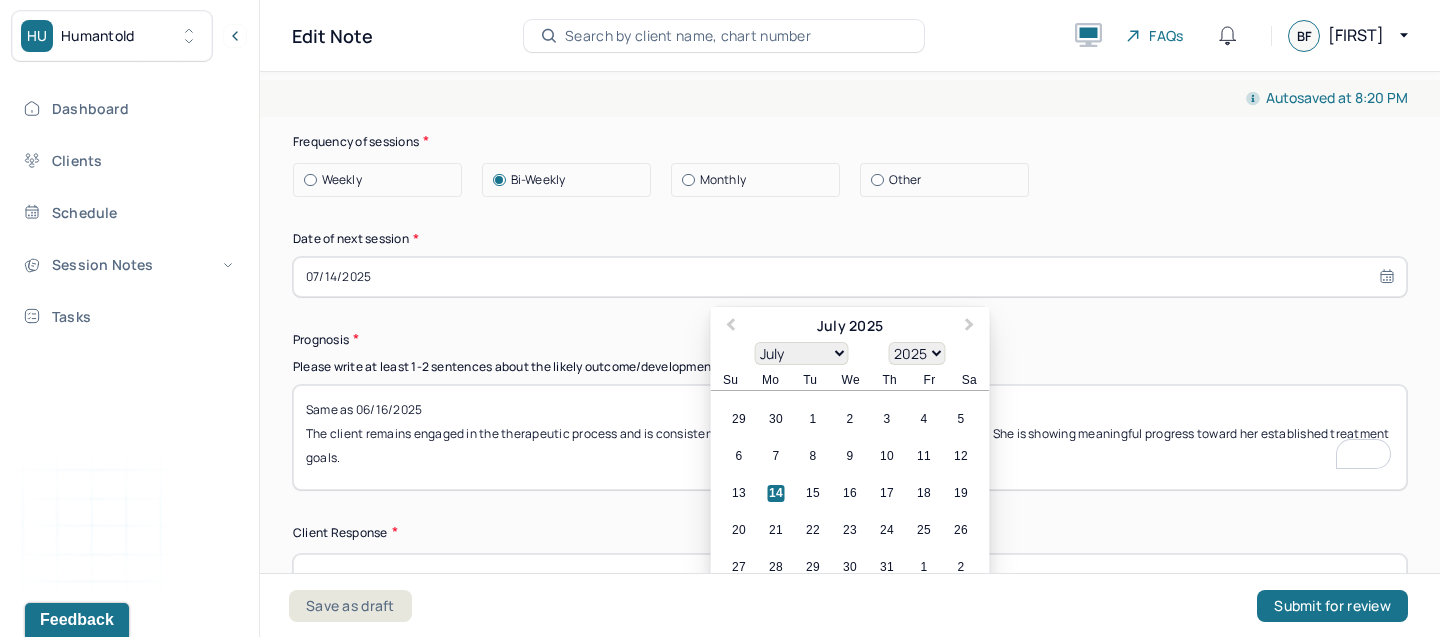 click on "07/14/2025" at bounding box center [850, 277] 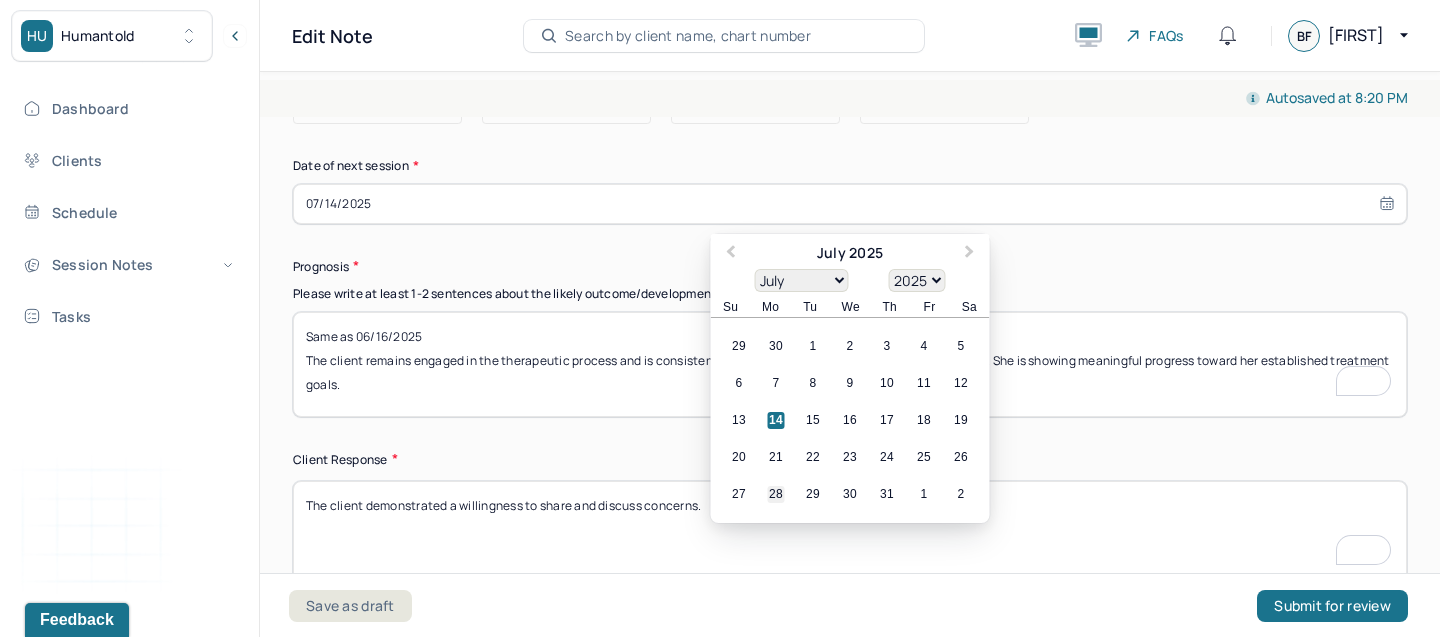 click on "28" at bounding box center (776, 494) 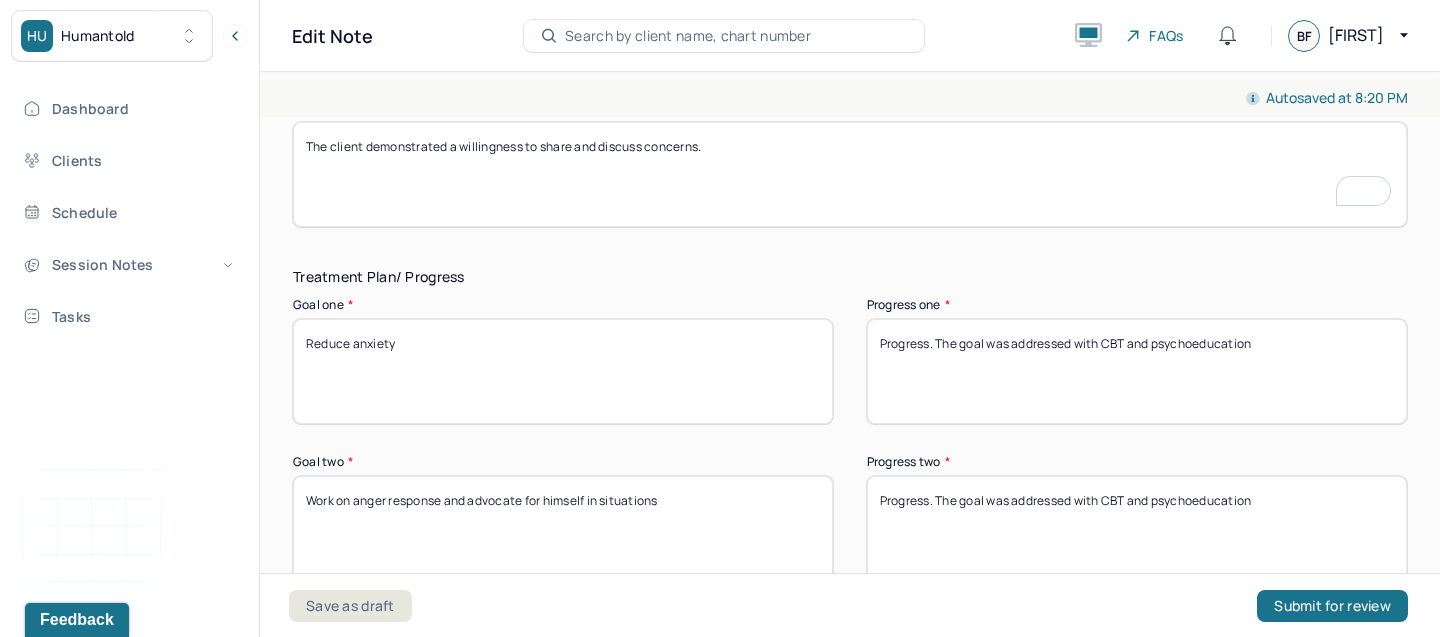type on "Same as 06/30/2025
The client remains engaged in the therapeutic process and is consistently applying coping strategies between sessions. She is showing meaningful progress toward her established treatment goals." 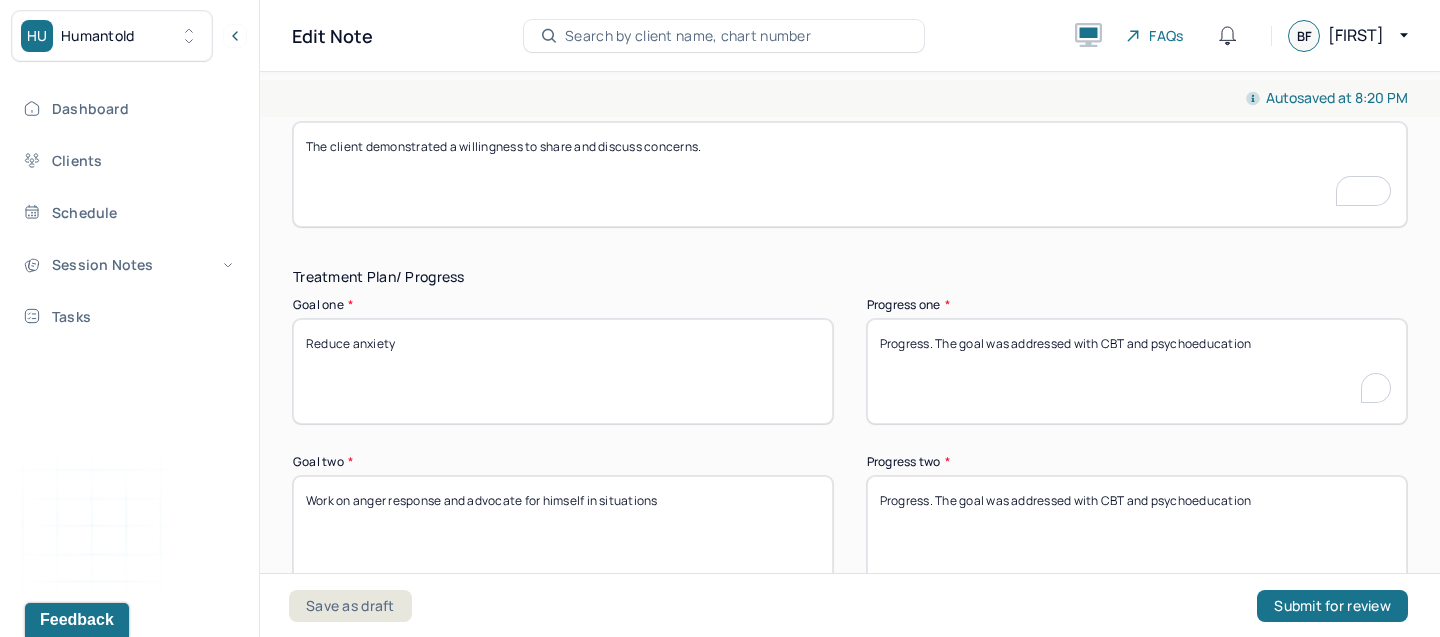 click on "Progress. The goal was addressed with CBT and psychoeducation" at bounding box center [1137, 371] 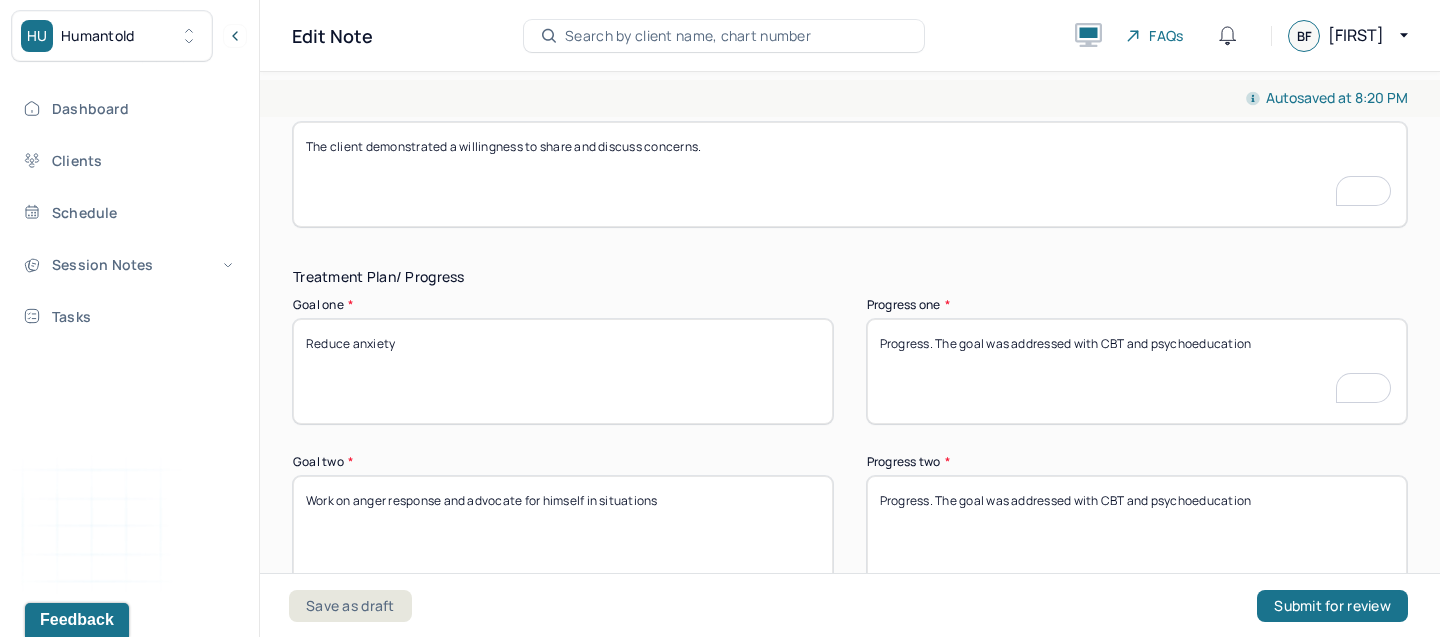 click on "Progress. The goal was addressed with CBT and psychoeducation" at bounding box center [1137, 371] 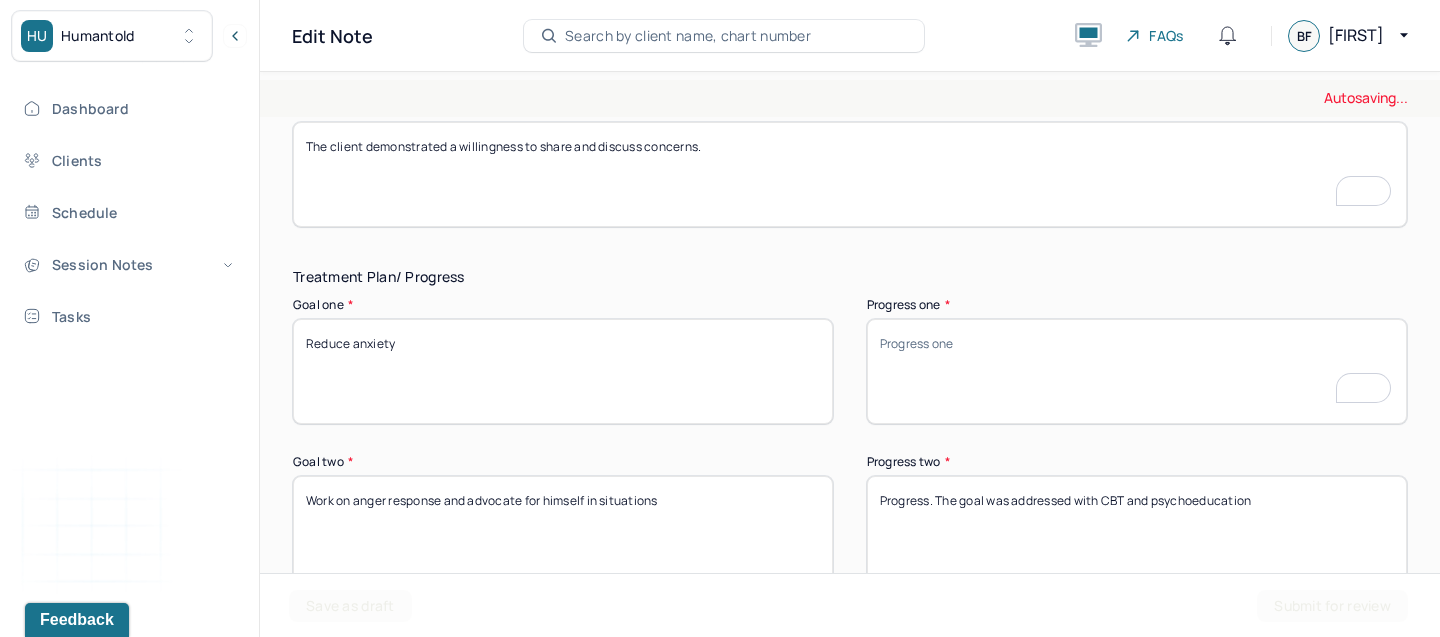 type 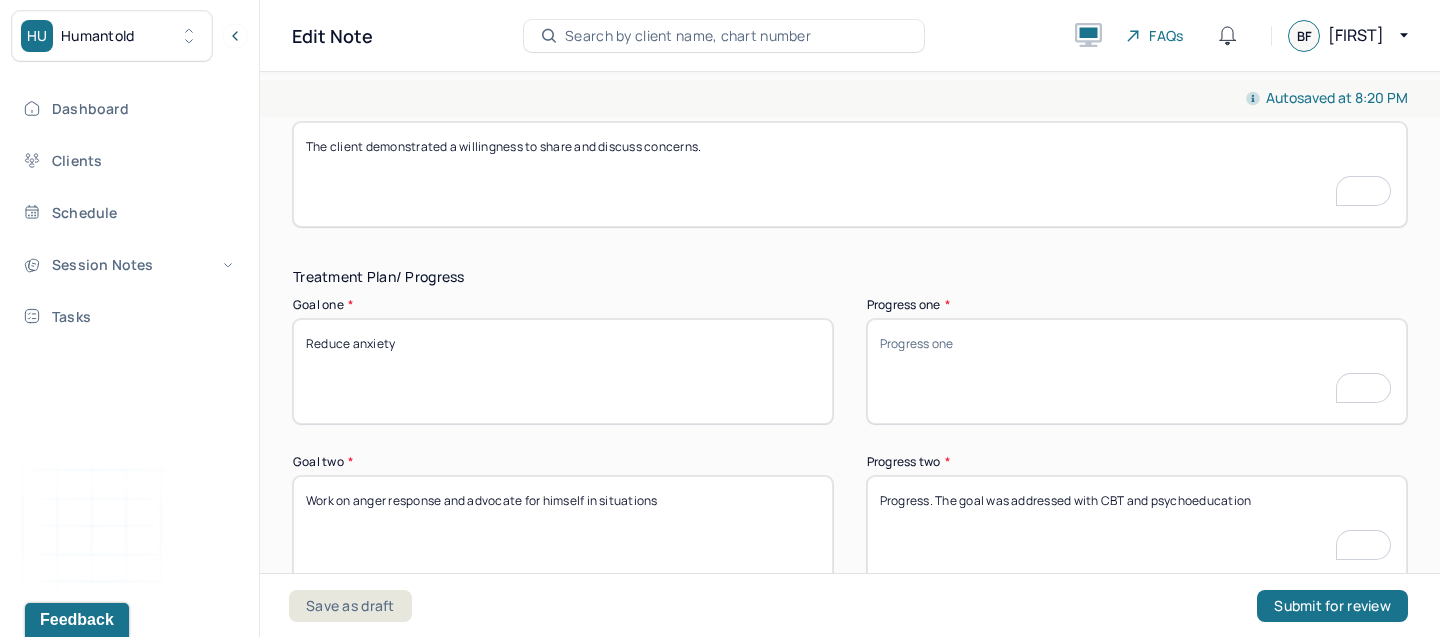 click on "Progress. The goal was addressed with CBT and psychoeducation" at bounding box center [1137, 528] 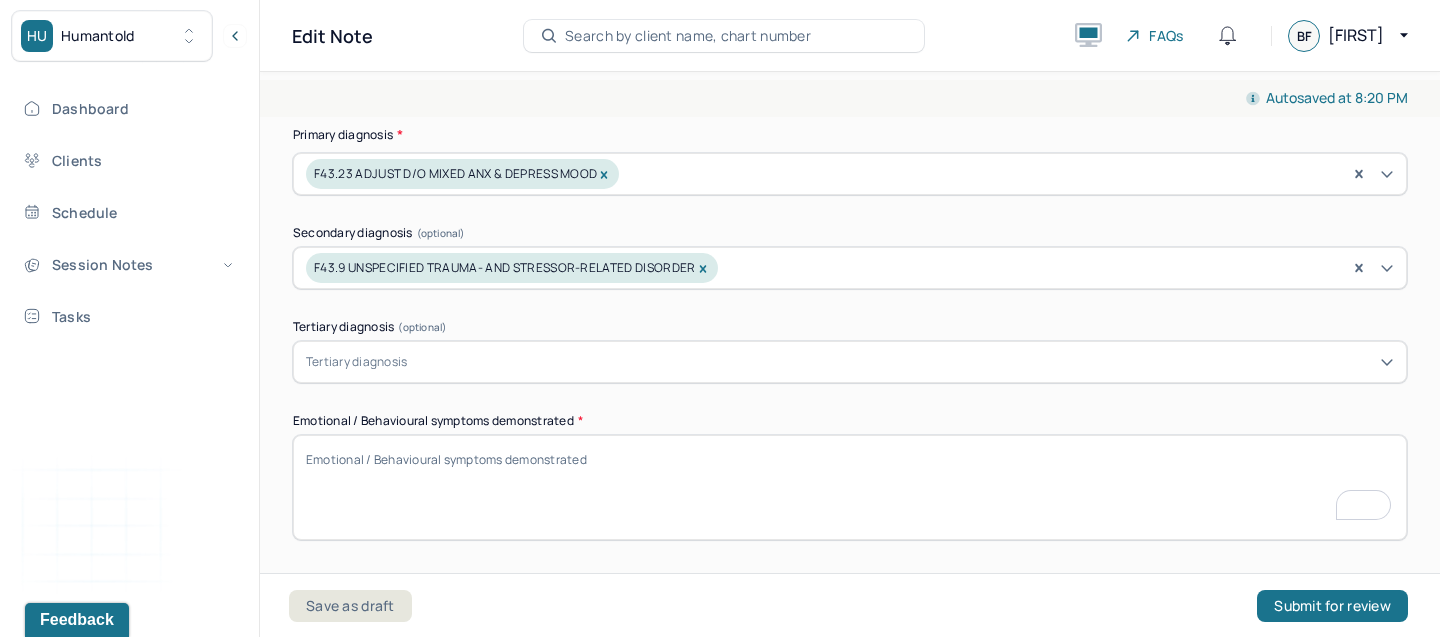 type 